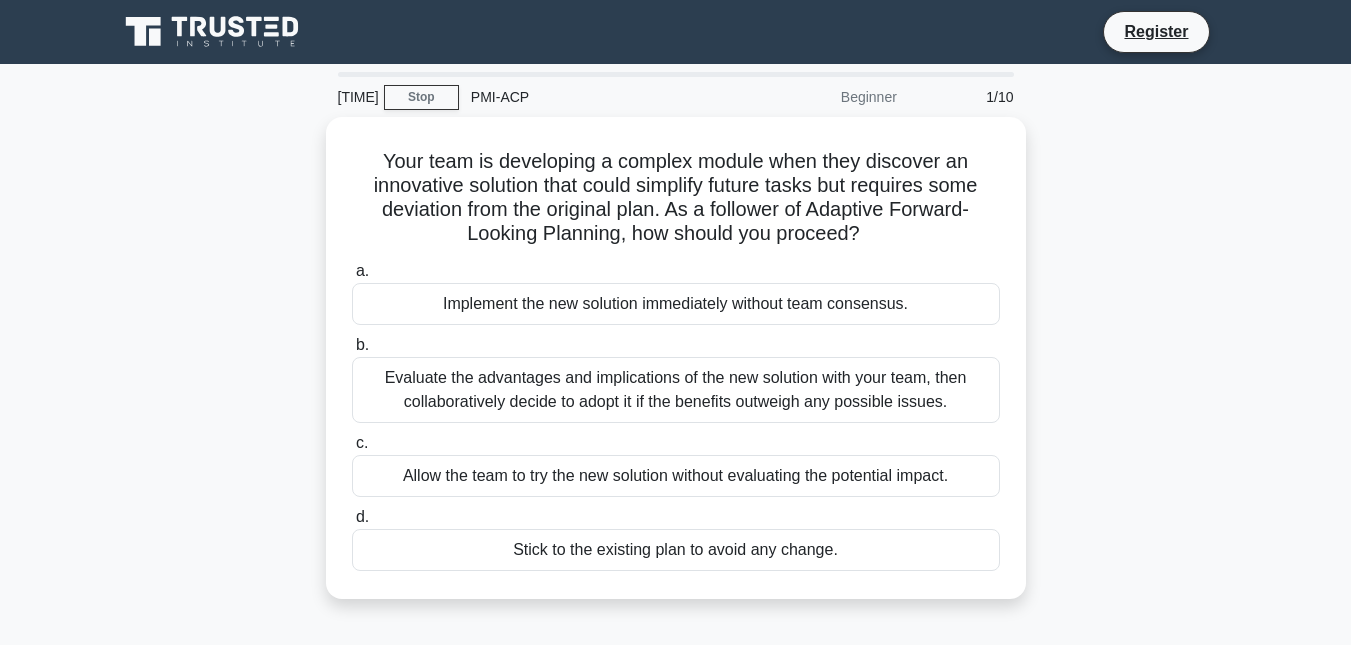 scroll, scrollTop: 0, scrollLeft: 0, axis: both 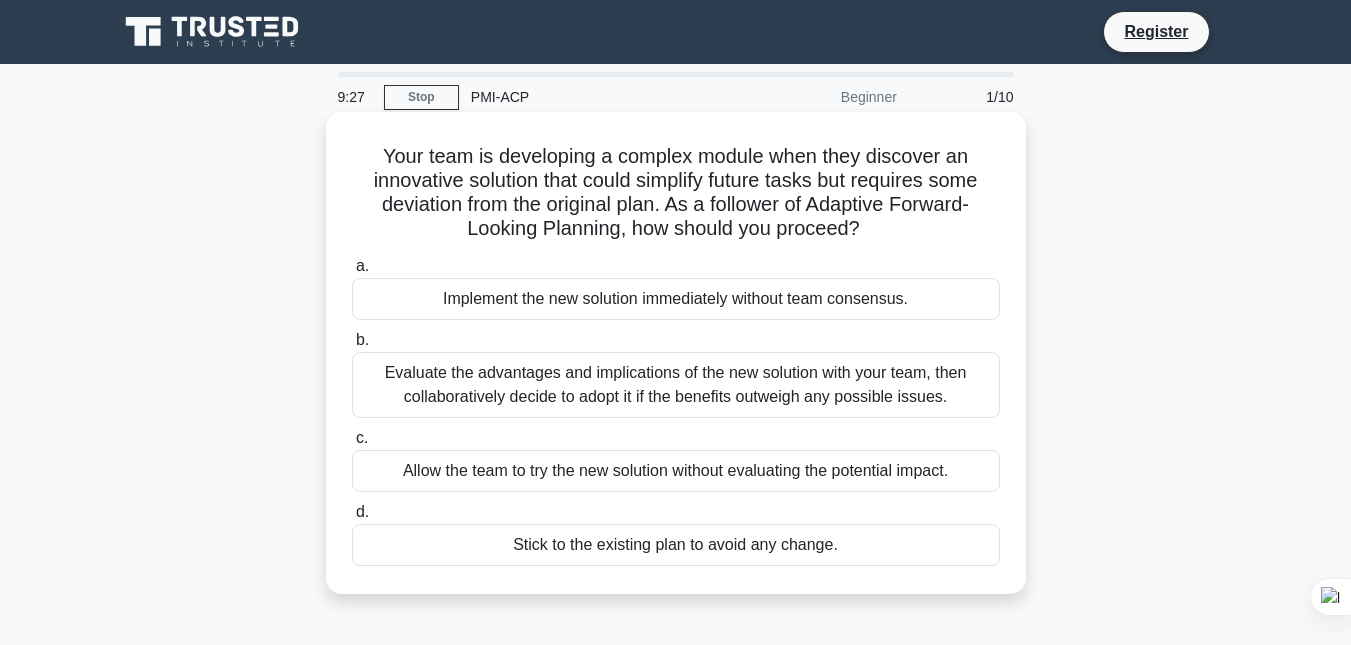 click on "Implement the new solution immediately without team consensus." at bounding box center [676, 299] 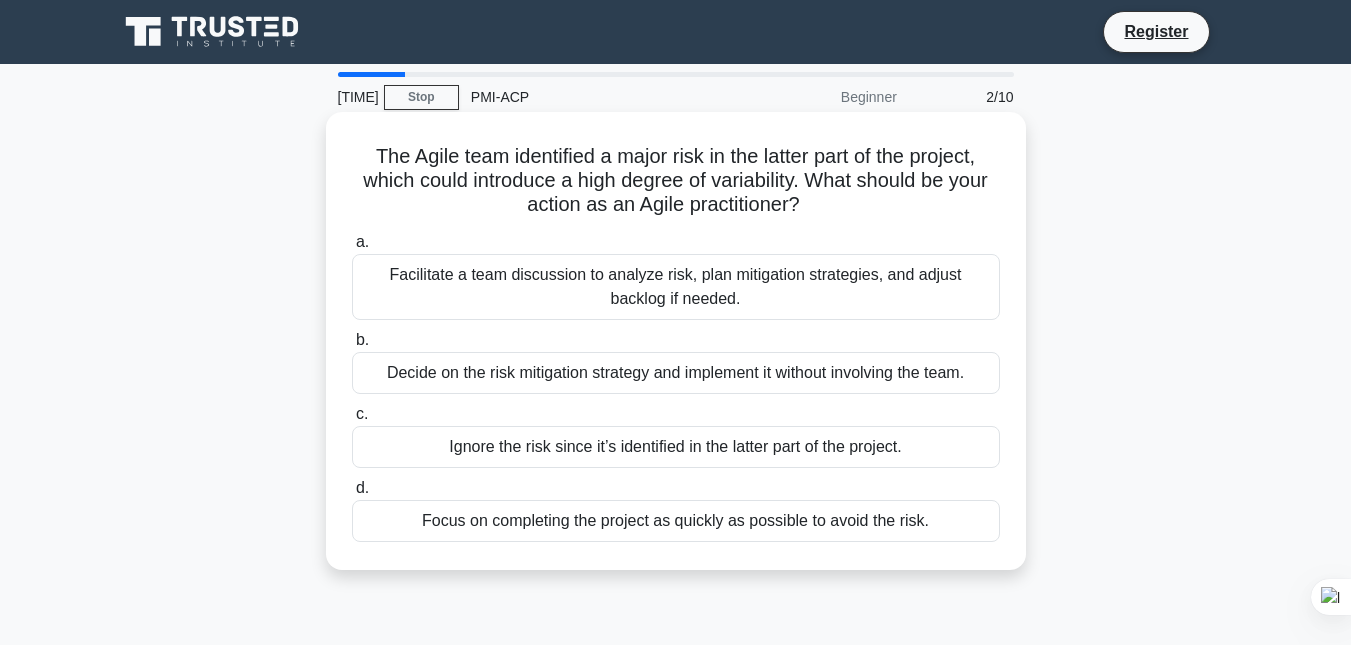 click on "Facilitate a team discussion to analyze risk, plan mitigation strategies, and adjust backlog if needed." at bounding box center [676, 287] 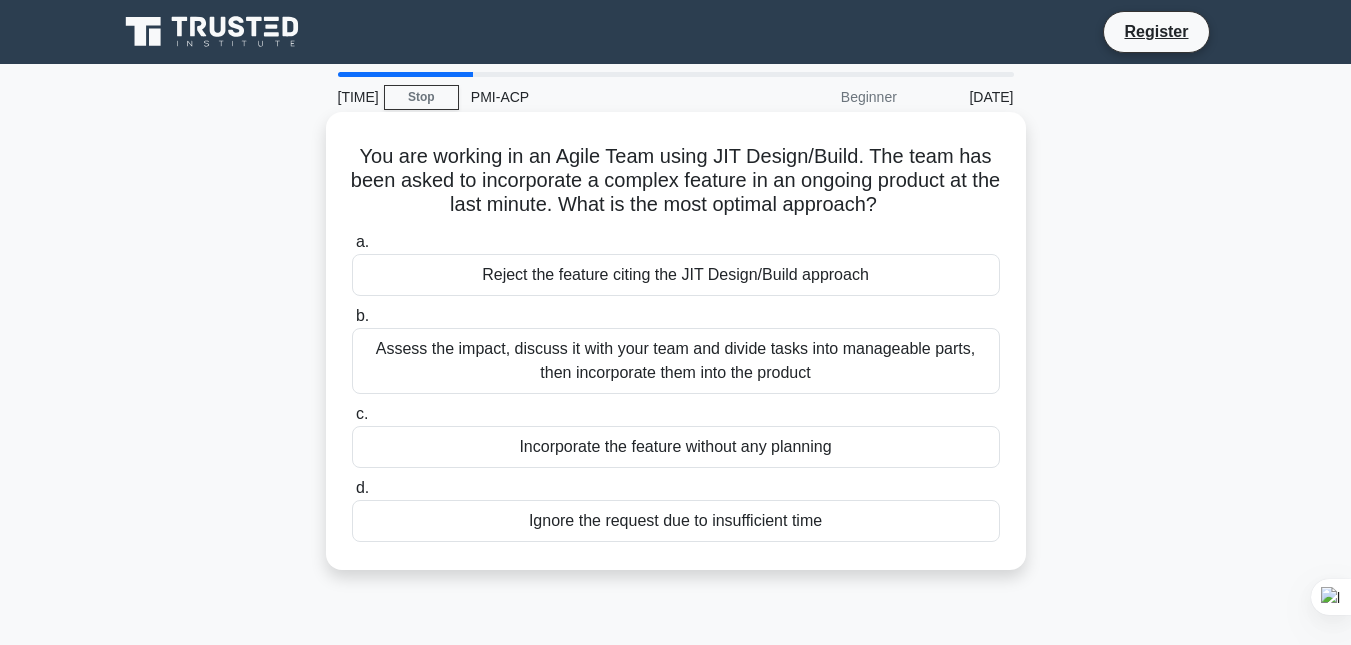 click on "Assess the impact, discuss it with your team and divide tasks into manageable parts, then incorporate them into the product" at bounding box center [676, 361] 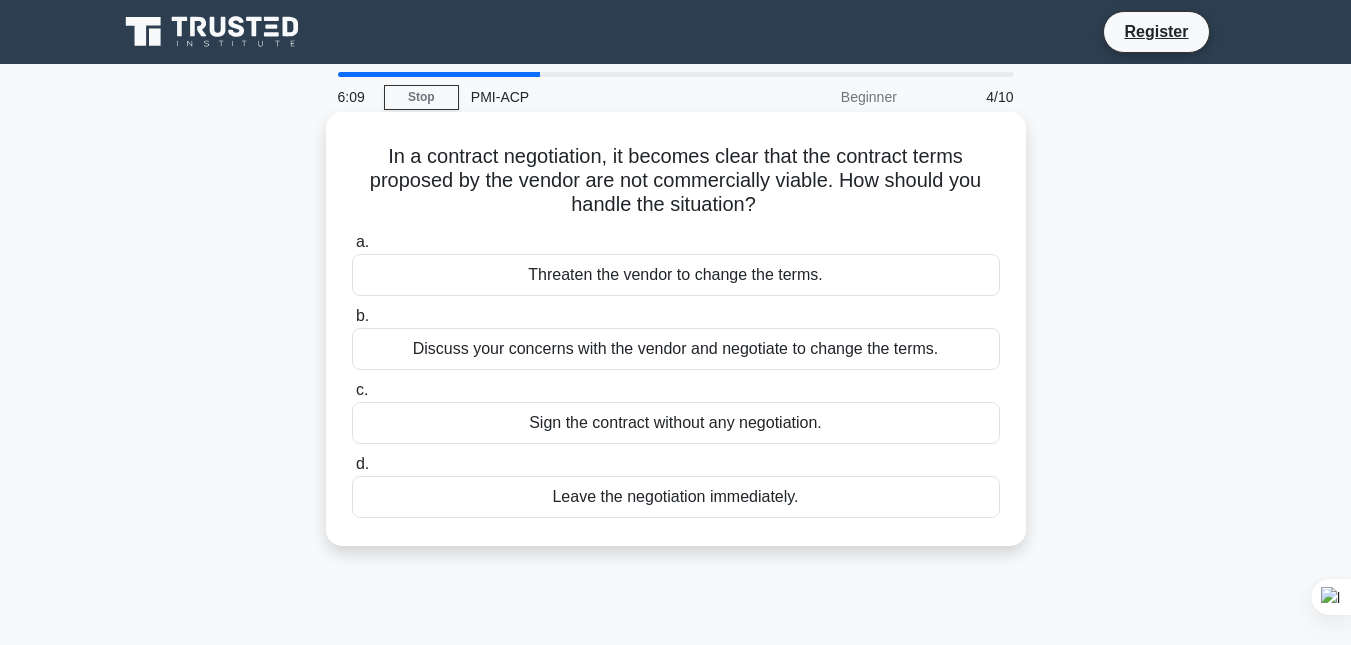 click on "Discuss your concerns with the vendor and negotiate to change the terms." at bounding box center [676, 349] 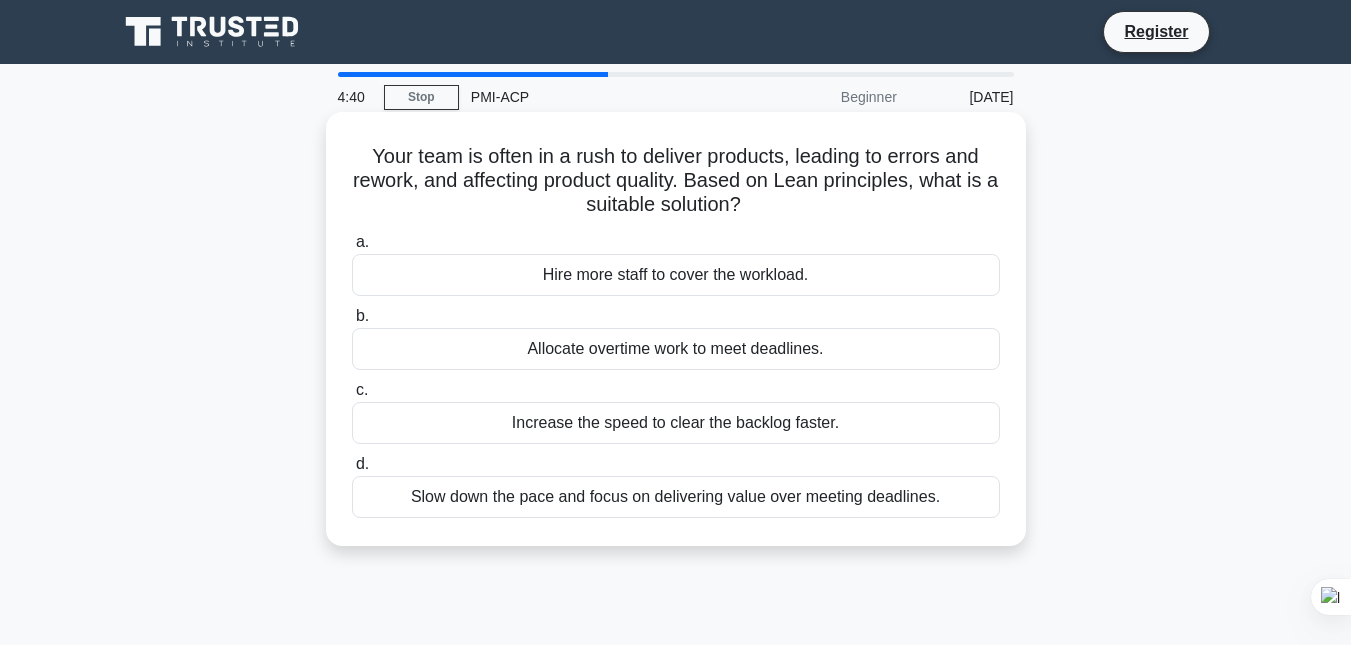 click on "Allocate overtime work to meet deadlines." at bounding box center [676, 349] 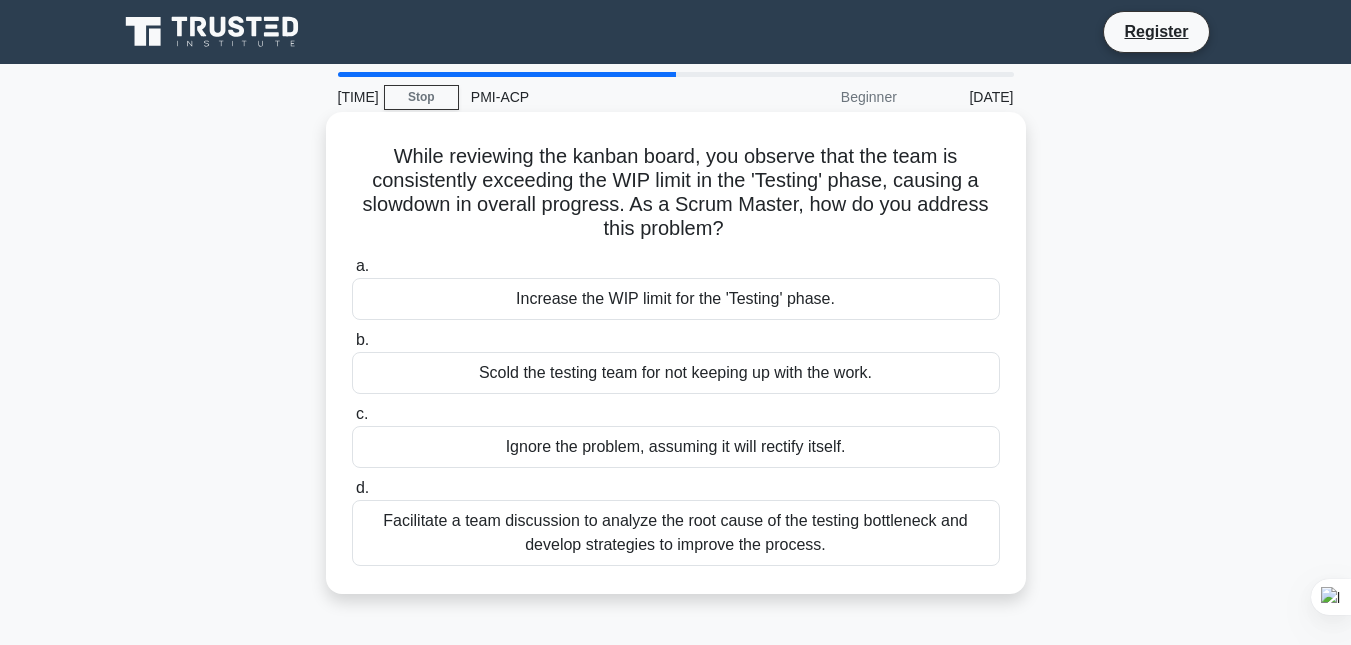 click on "Facilitate a team discussion to analyze the root cause of the testing bottleneck and develop strategies to improve the process." at bounding box center [676, 533] 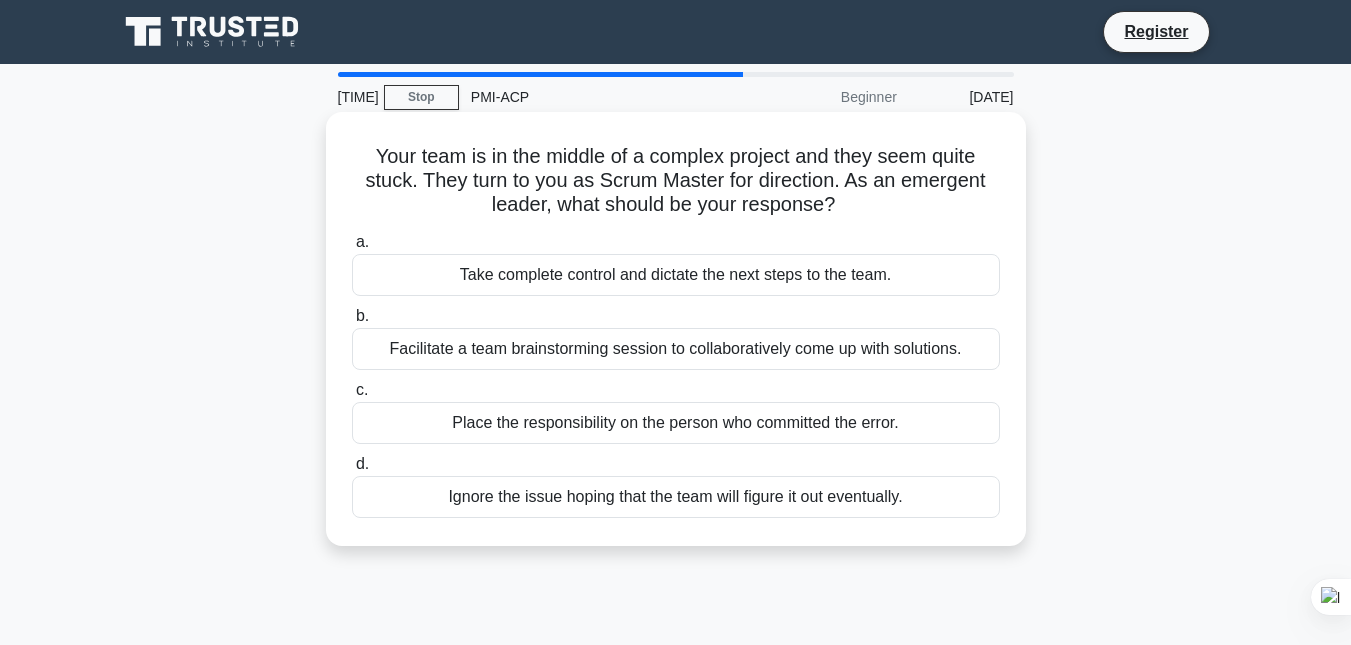 click on "Facilitate a team brainstorming session to collaboratively come up with solutions." at bounding box center (676, 349) 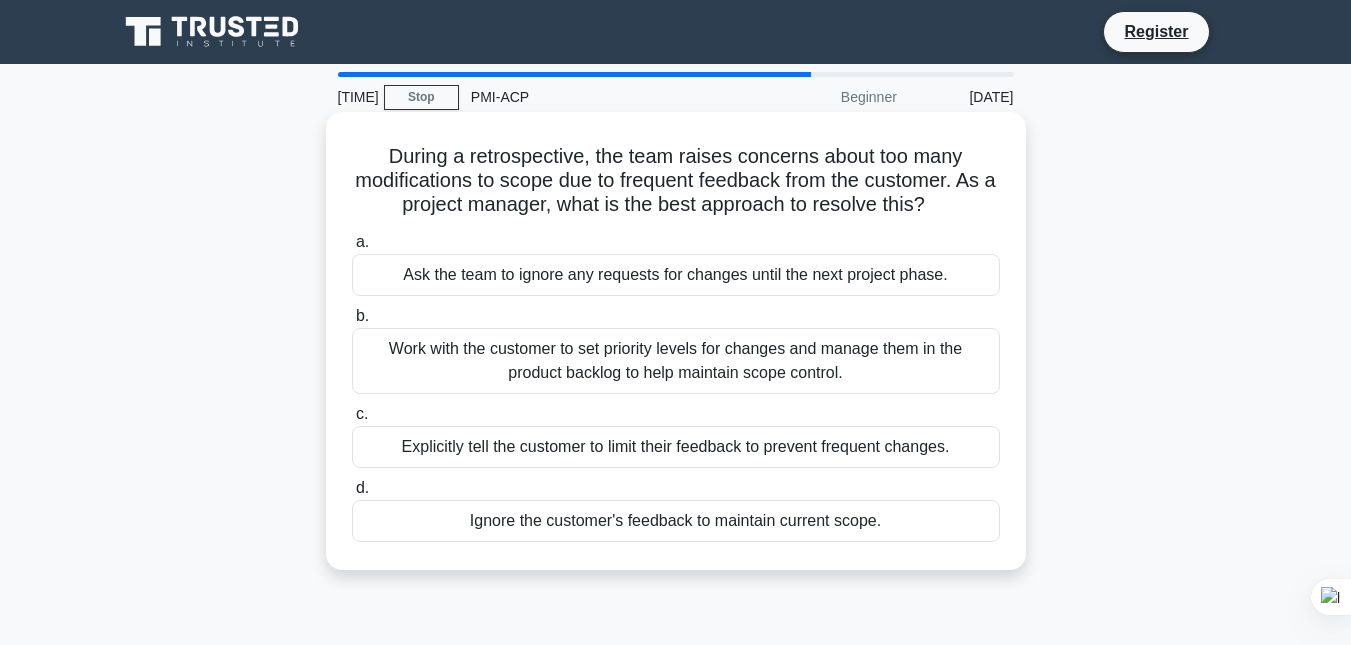 click on "Work with the customer to set priority levels for changes and manage them in the product backlog to help maintain scope control." at bounding box center (676, 361) 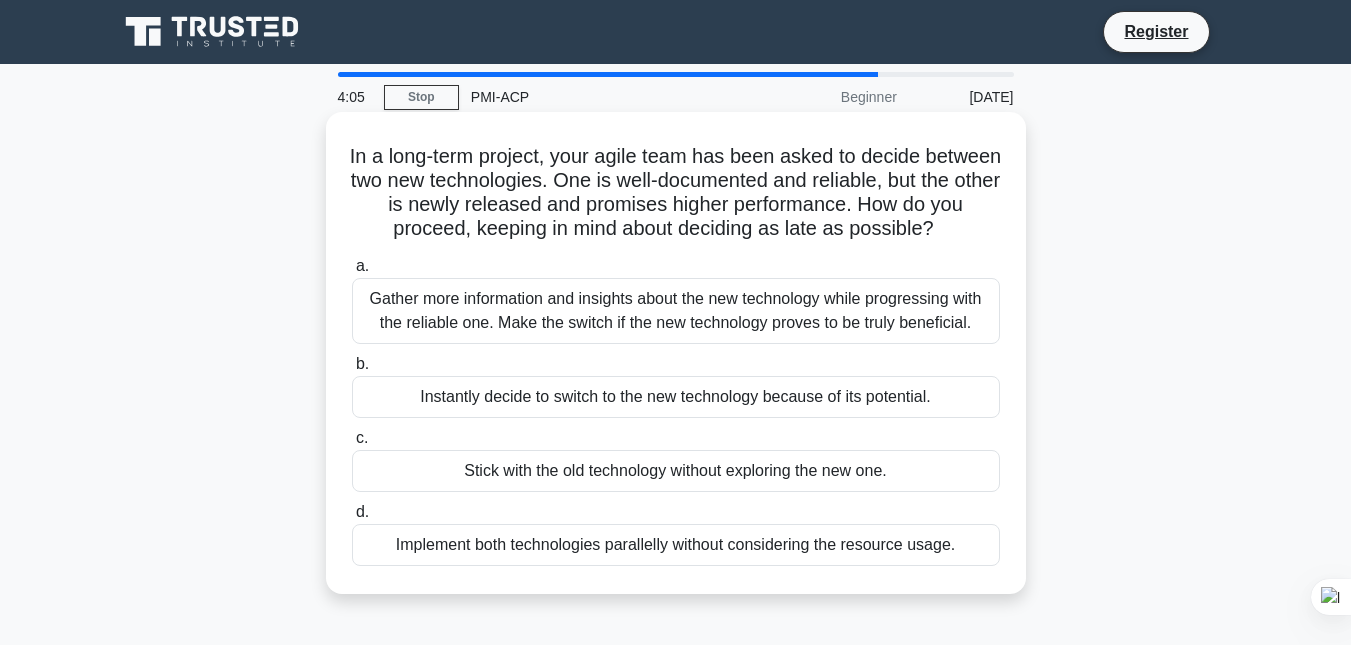 click on "Gather more information and insights about the new technology while progressing with the reliable one. Make the switch if the new technology proves to be truly beneficial." at bounding box center (676, 311) 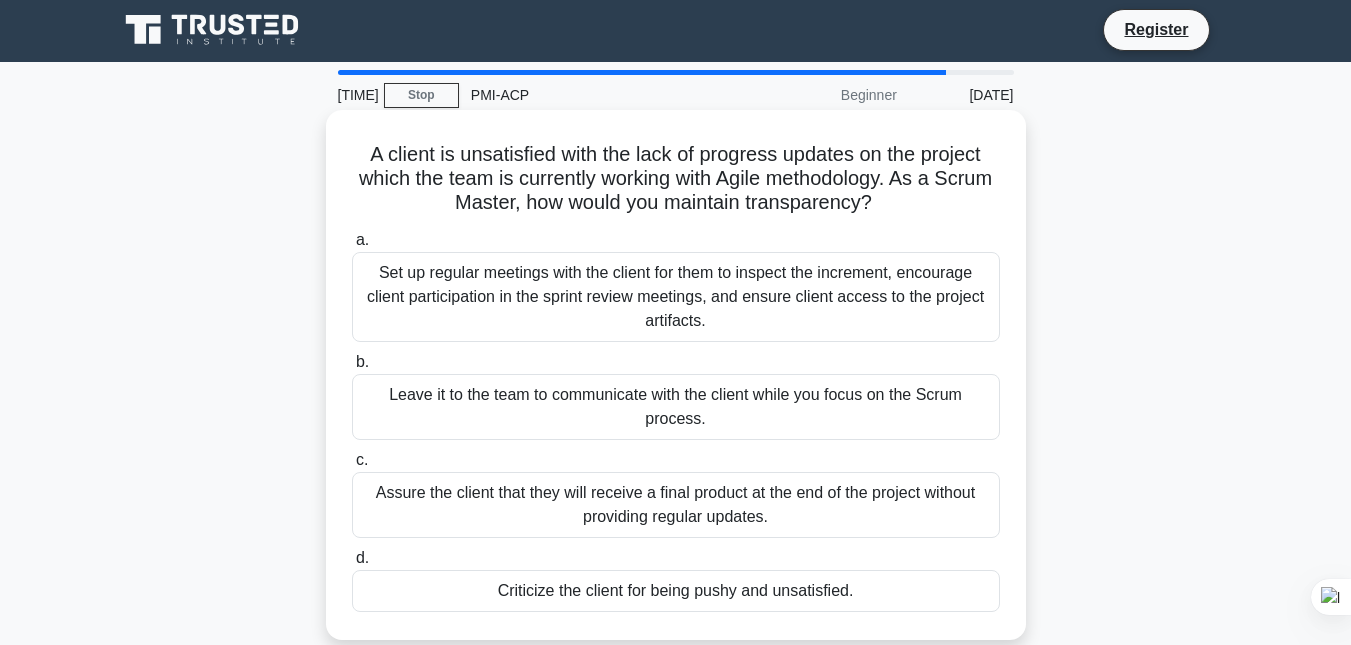 scroll, scrollTop: 0, scrollLeft: 0, axis: both 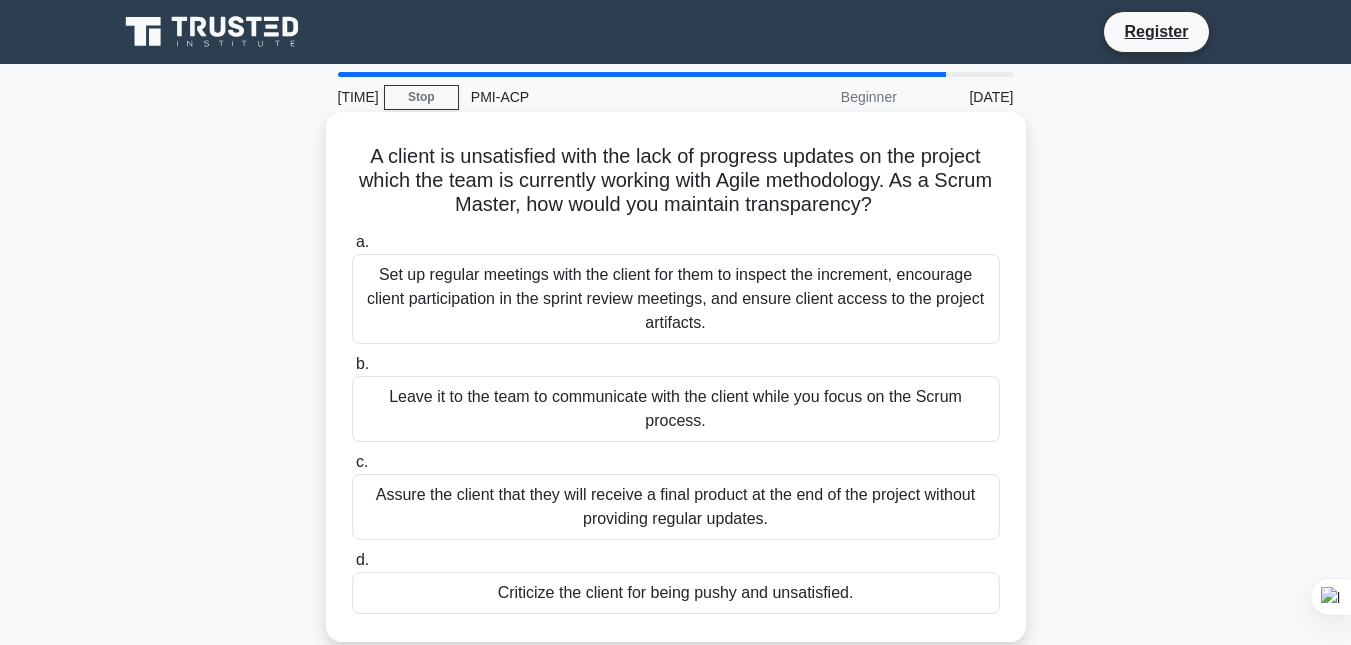 click on "Set up regular meetings with the client for them to inspect the increment, encourage client participation in the sprint review meetings, and ensure client access to the project artifacts." at bounding box center (676, 299) 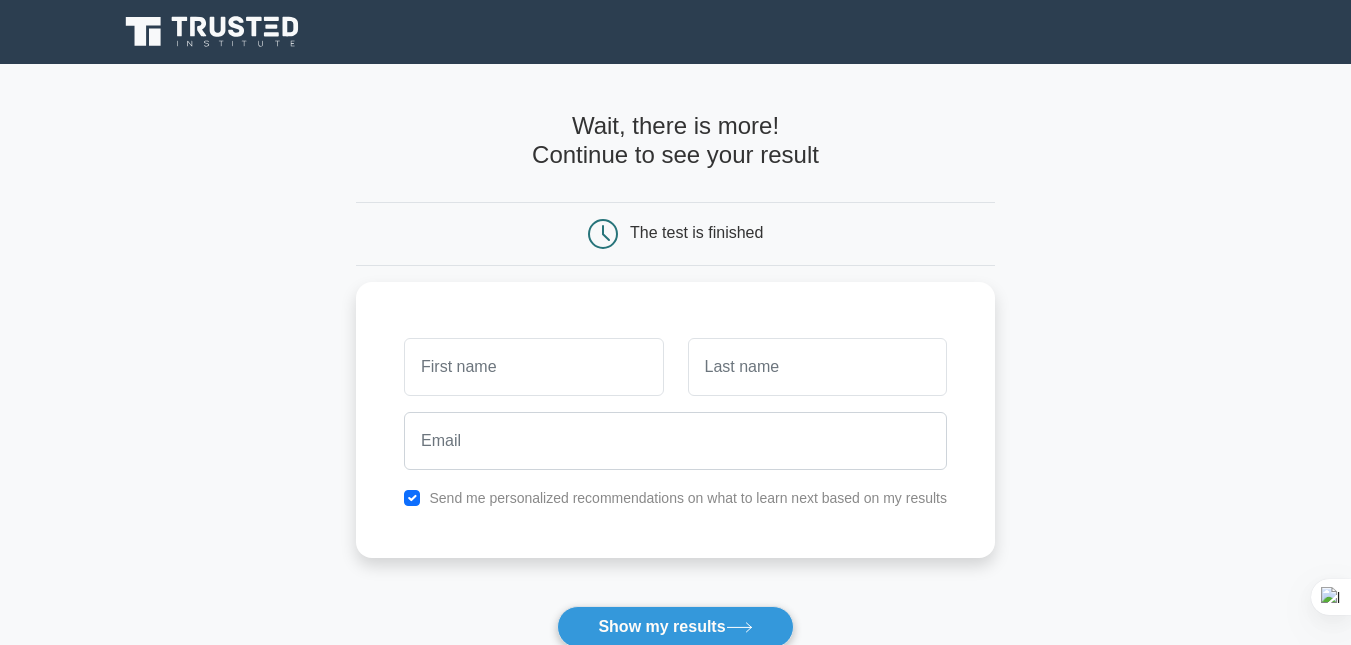 scroll, scrollTop: 0, scrollLeft: 0, axis: both 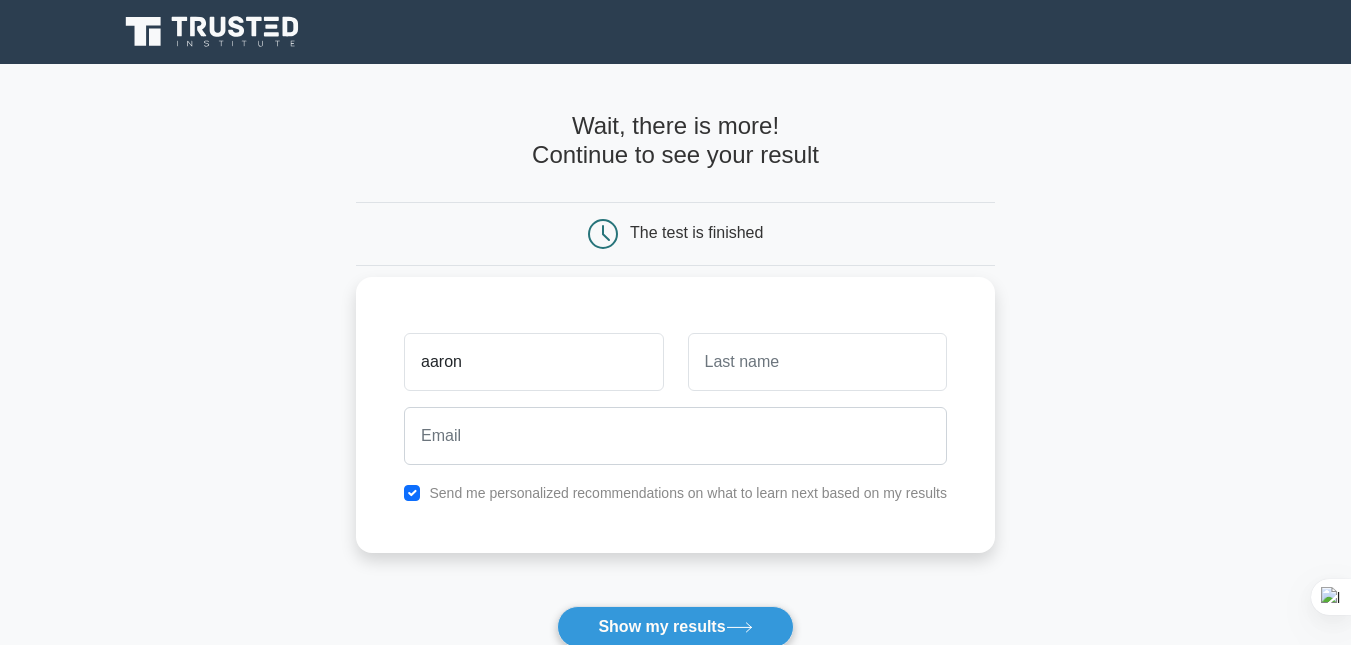 type on "aaron" 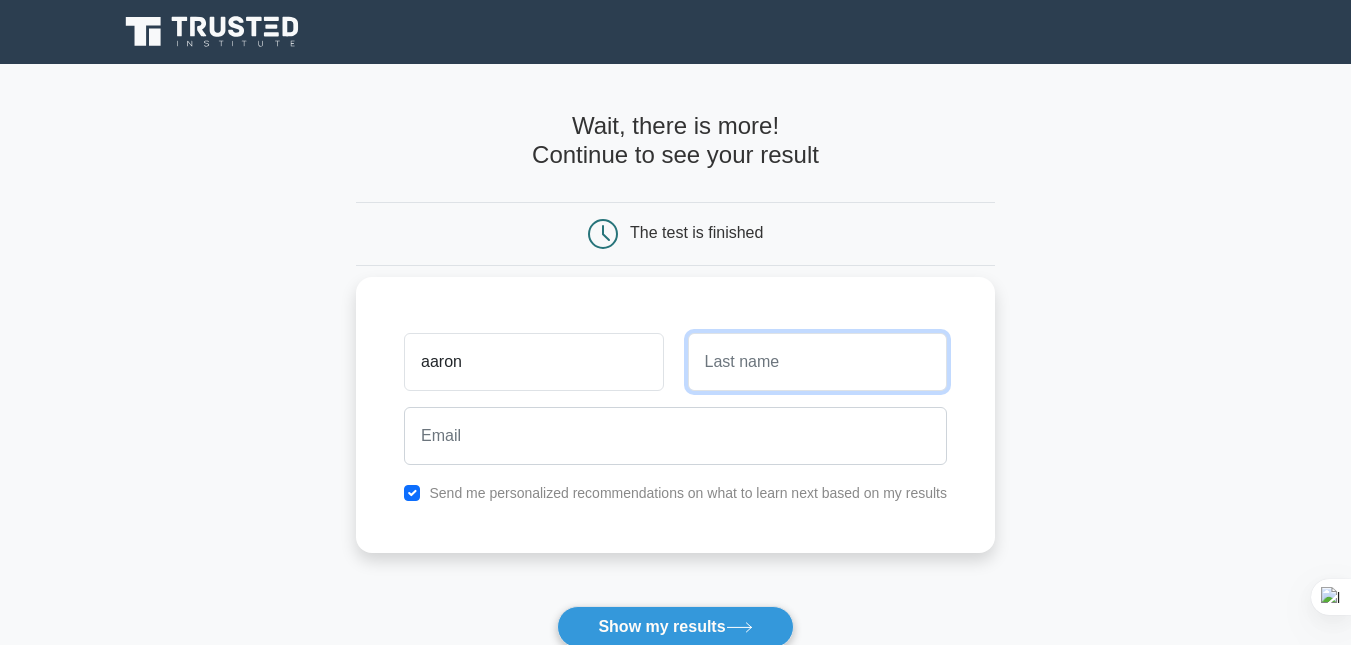 click at bounding box center [817, 362] 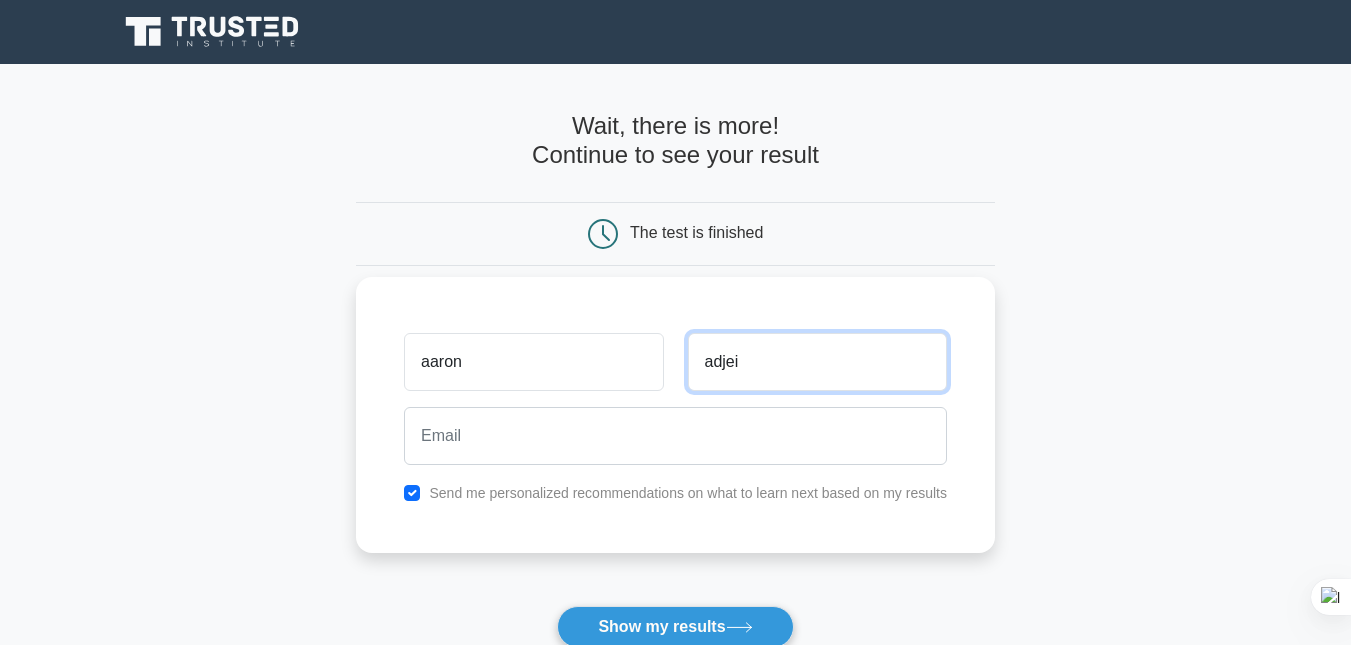 type on "adjei" 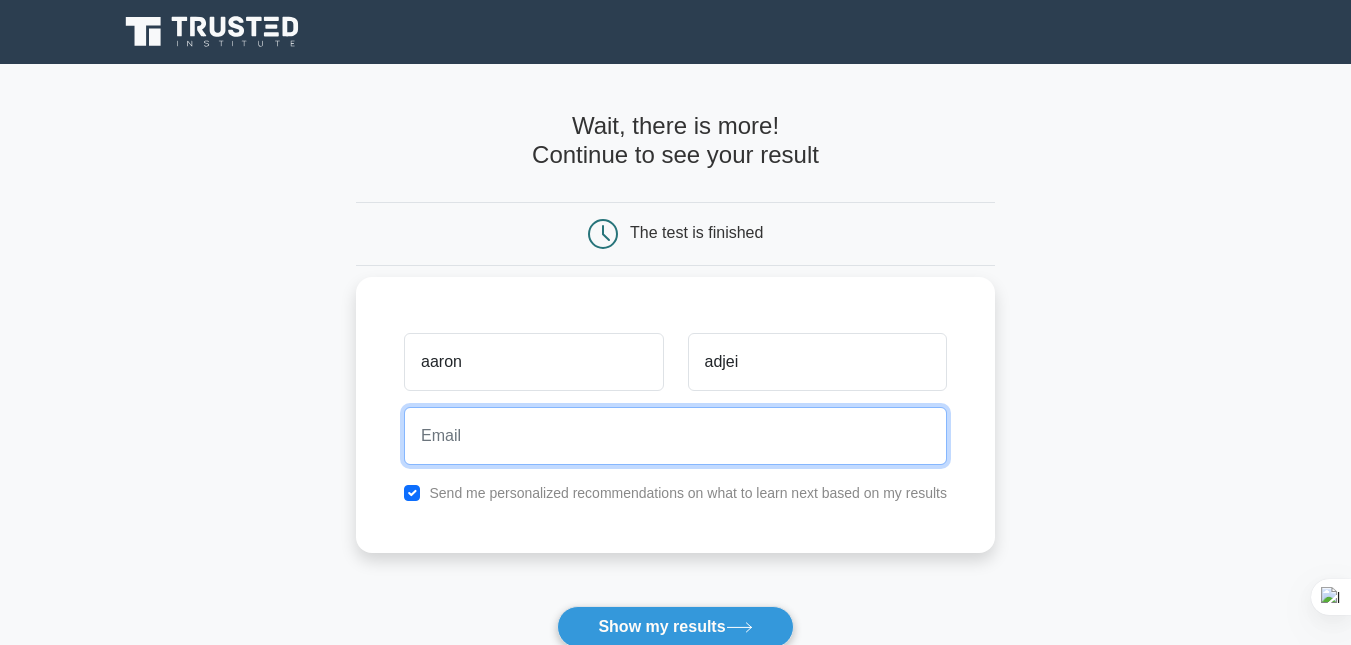 click at bounding box center (675, 436) 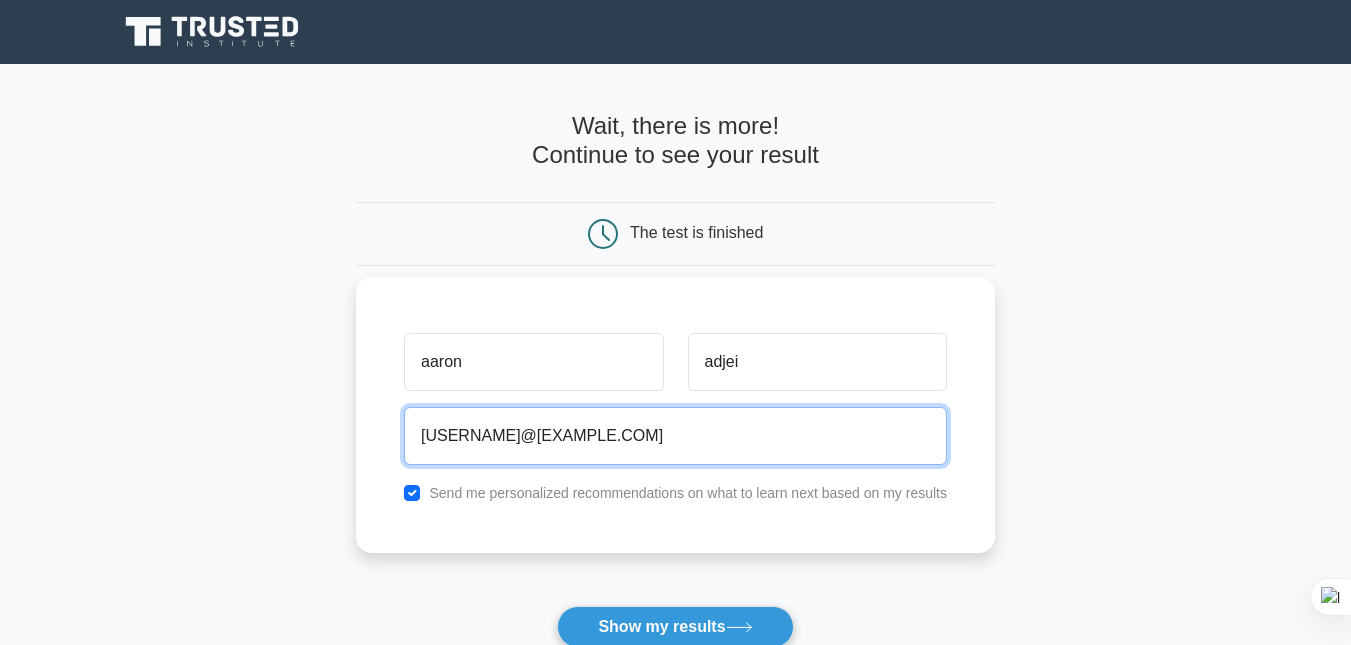 click on "adjeteyaaro180@gmail.com" at bounding box center (675, 436) 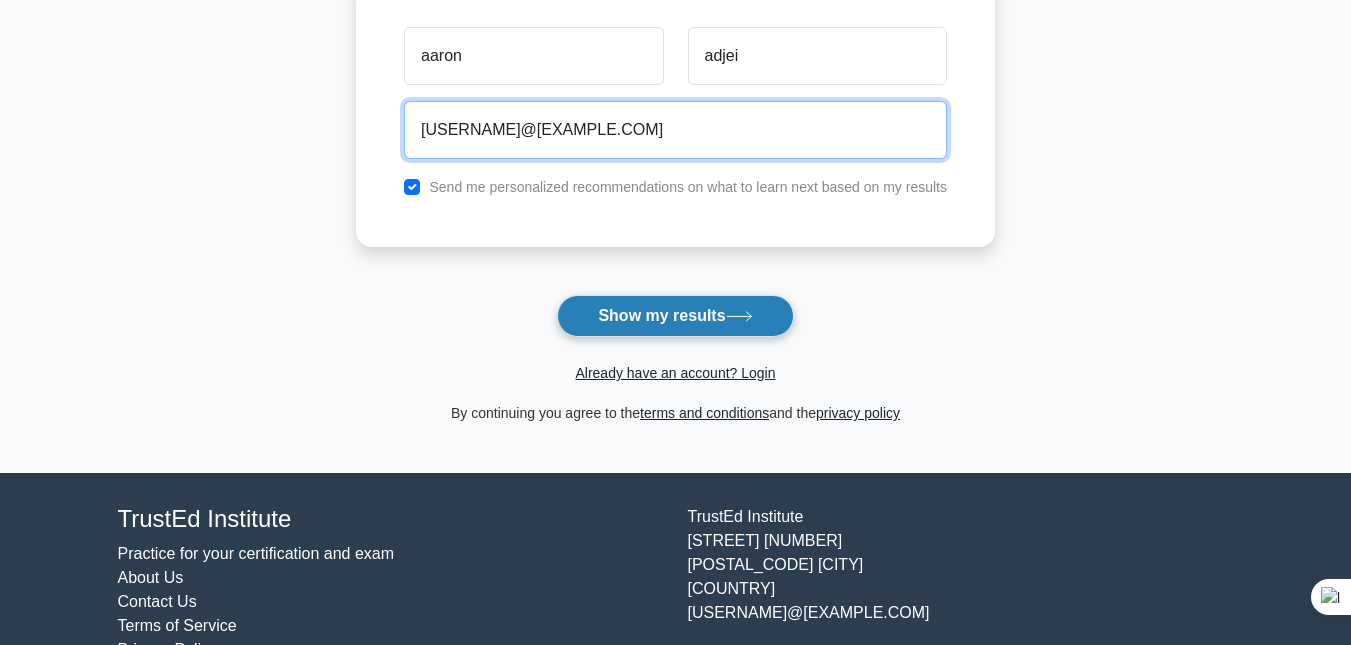 scroll, scrollTop: 361, scrollLeft: 0, axis: vertical 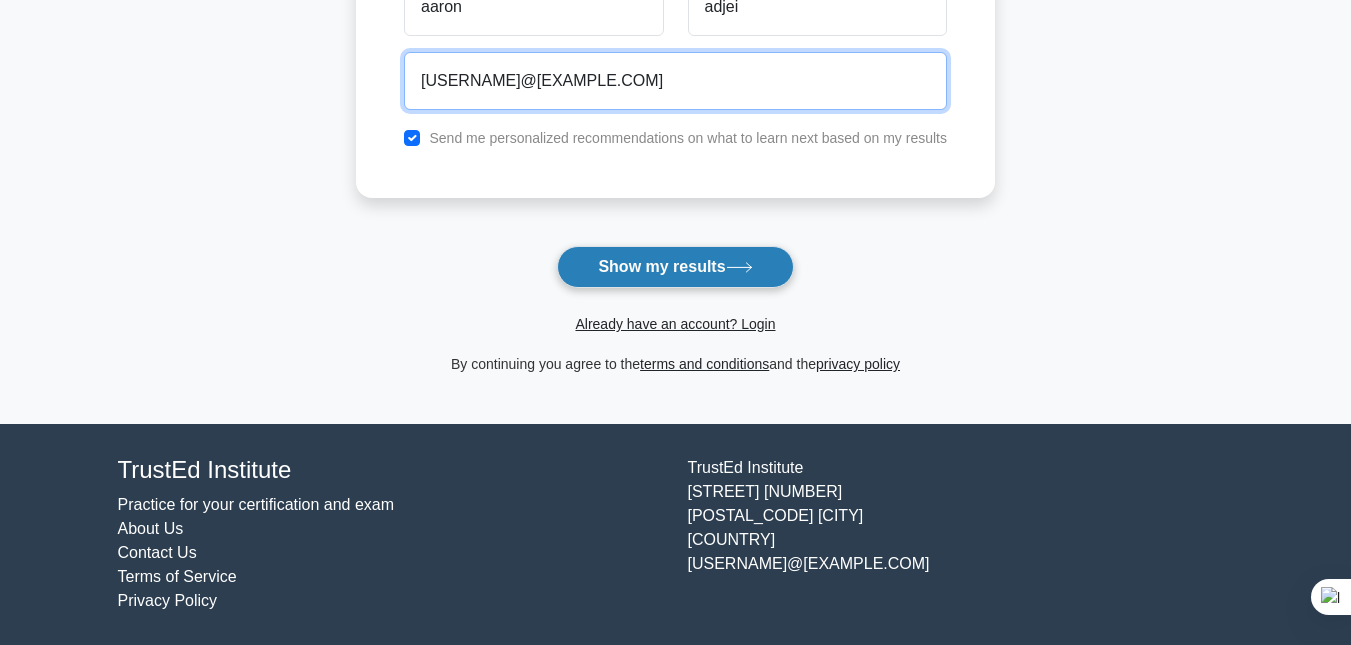 type on "adjeteyaaron180@gmail.com" 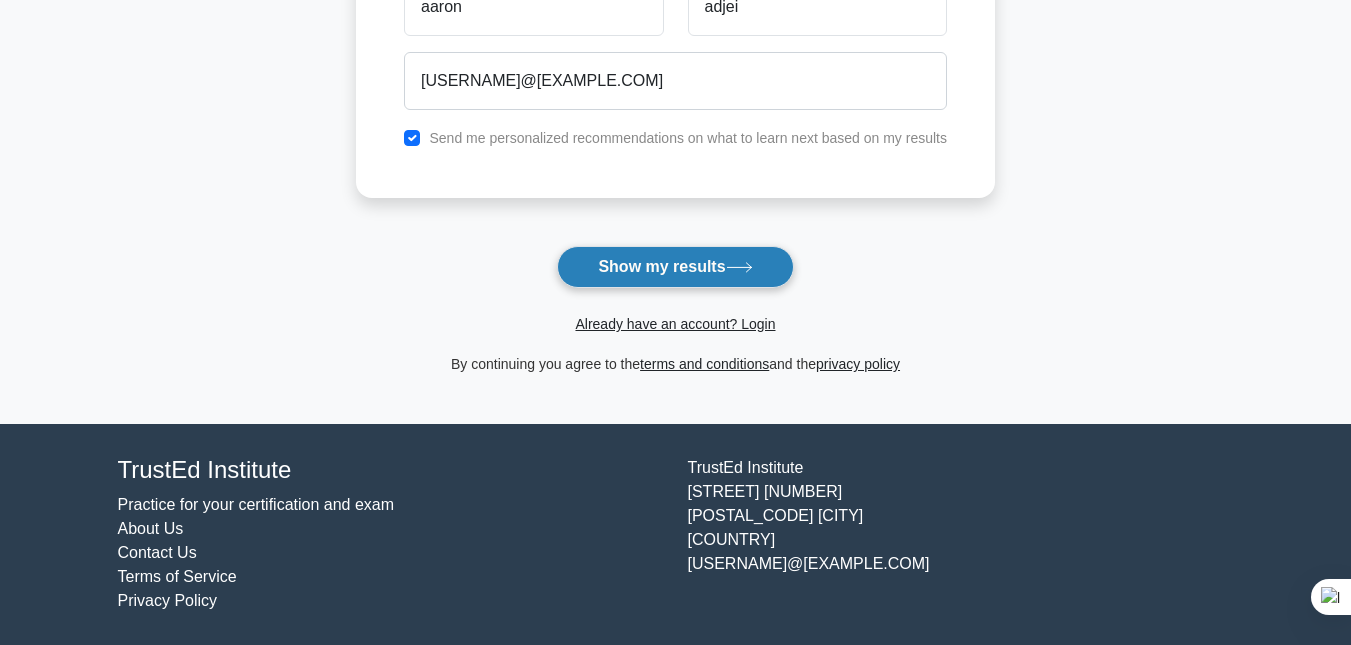 click on "Show my results" at bounding box center [675, 267] 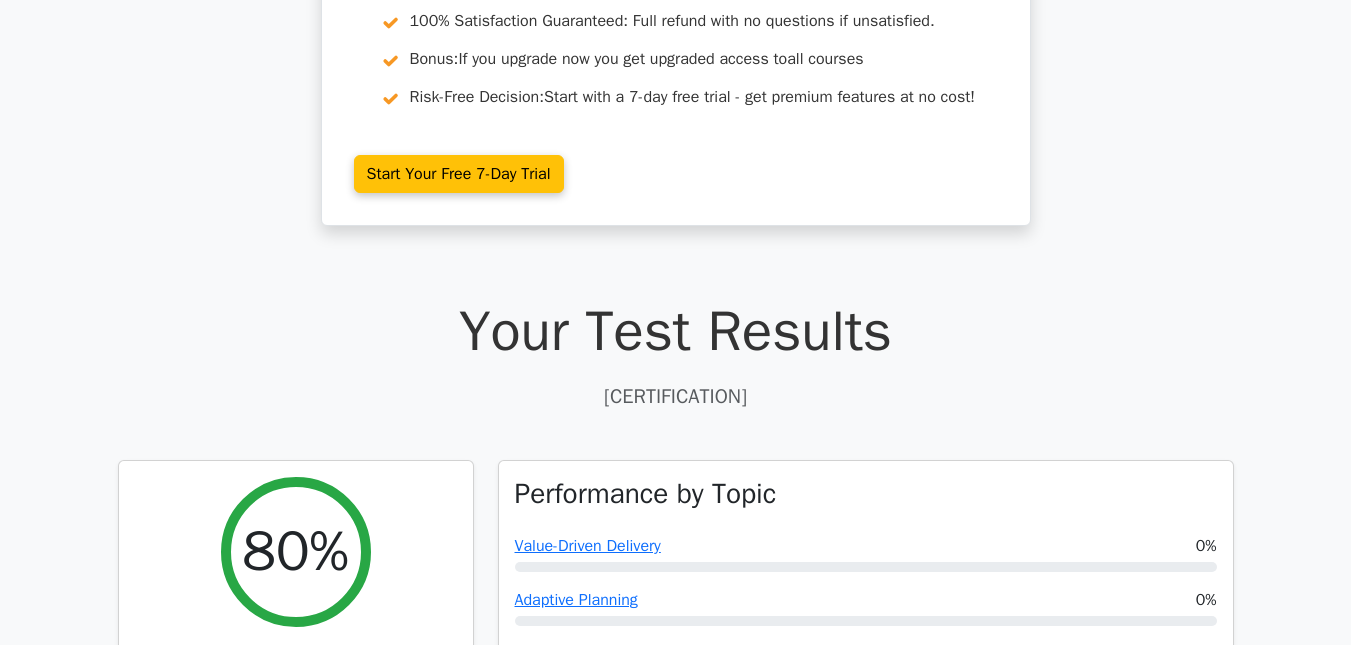 scroll, scrollTop: 425, scrollLeft: 0, axis: vertical 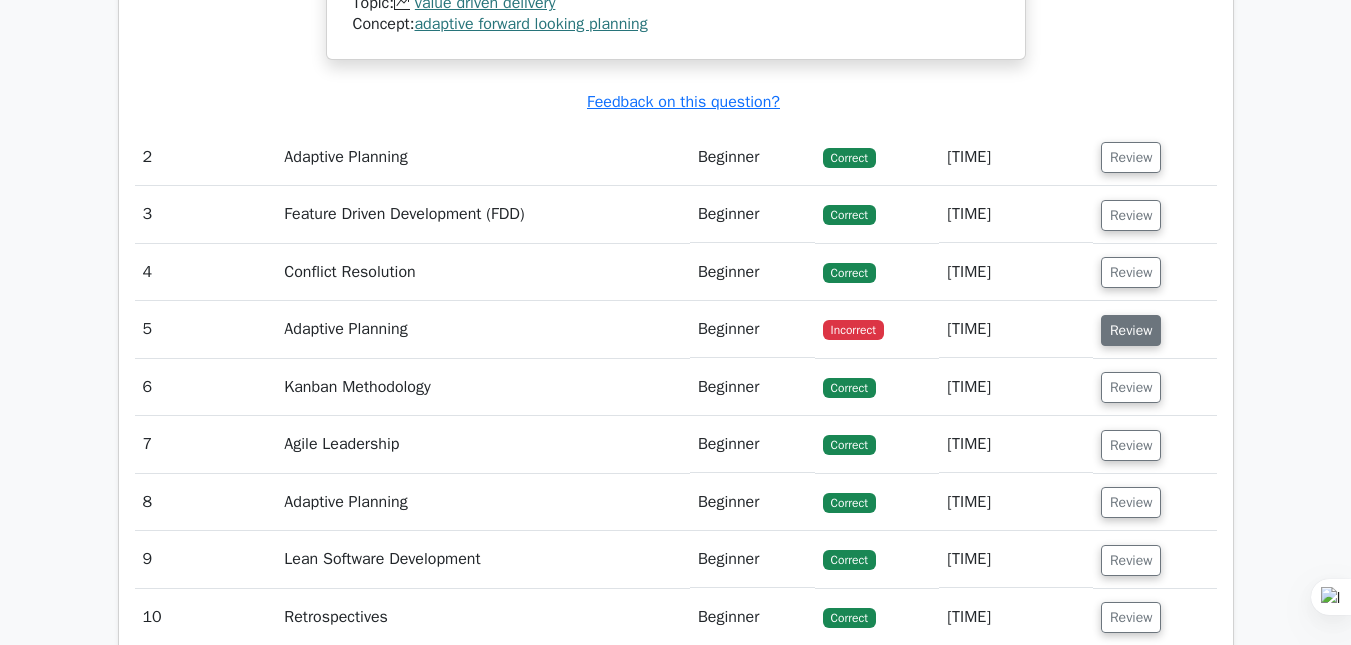 click on "Review" at bounding box center [1131, 330] 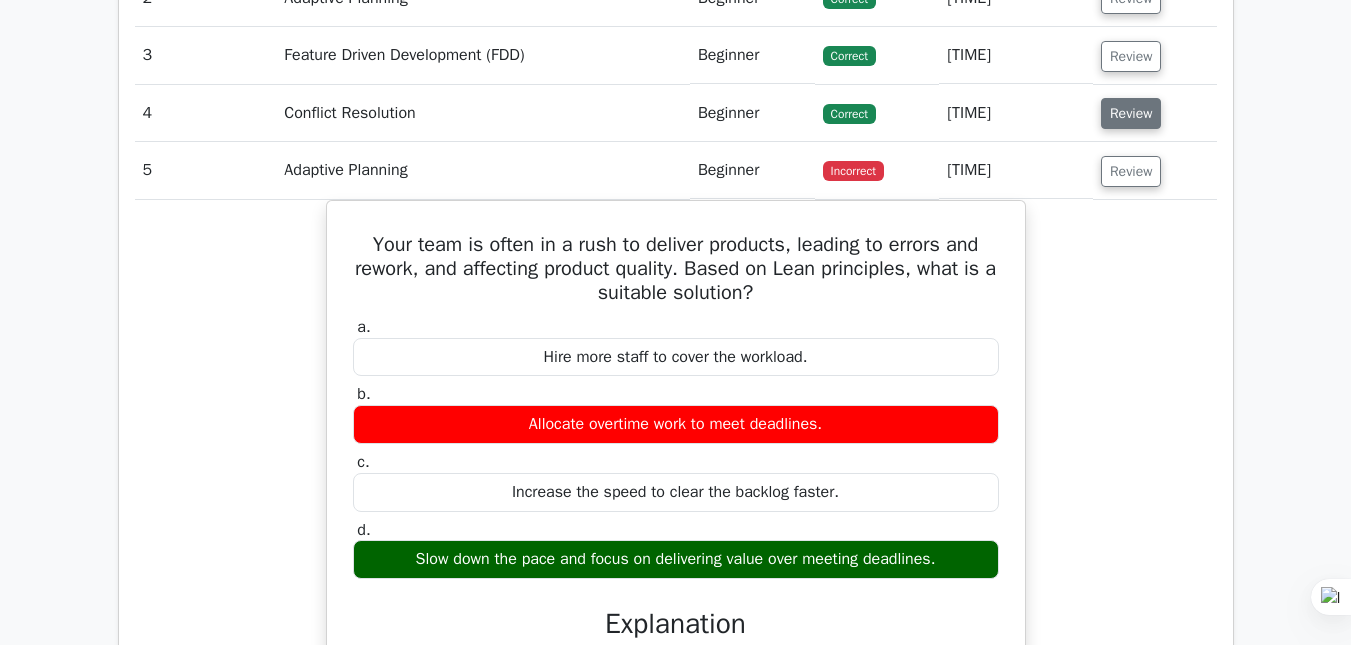 scroll, scrollTop: 2717, scrollLeft: 0, axis: vertical 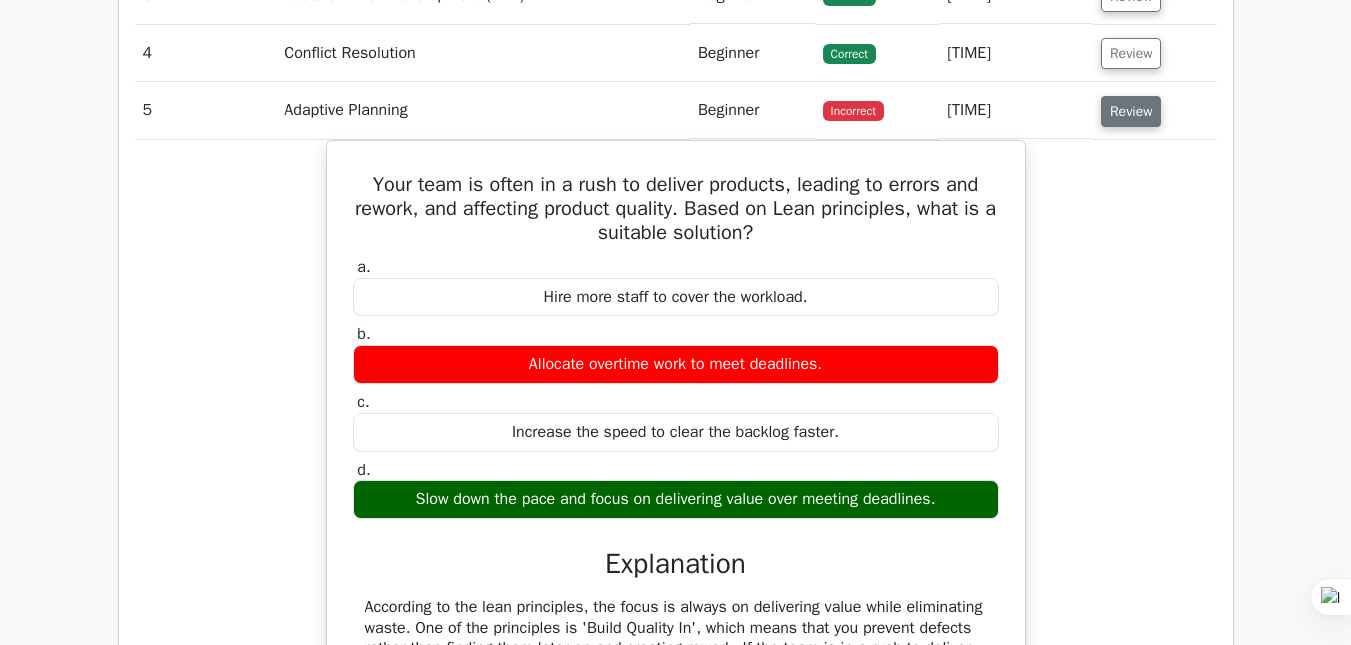 click on "Review" at bounding box center (1131, 111) 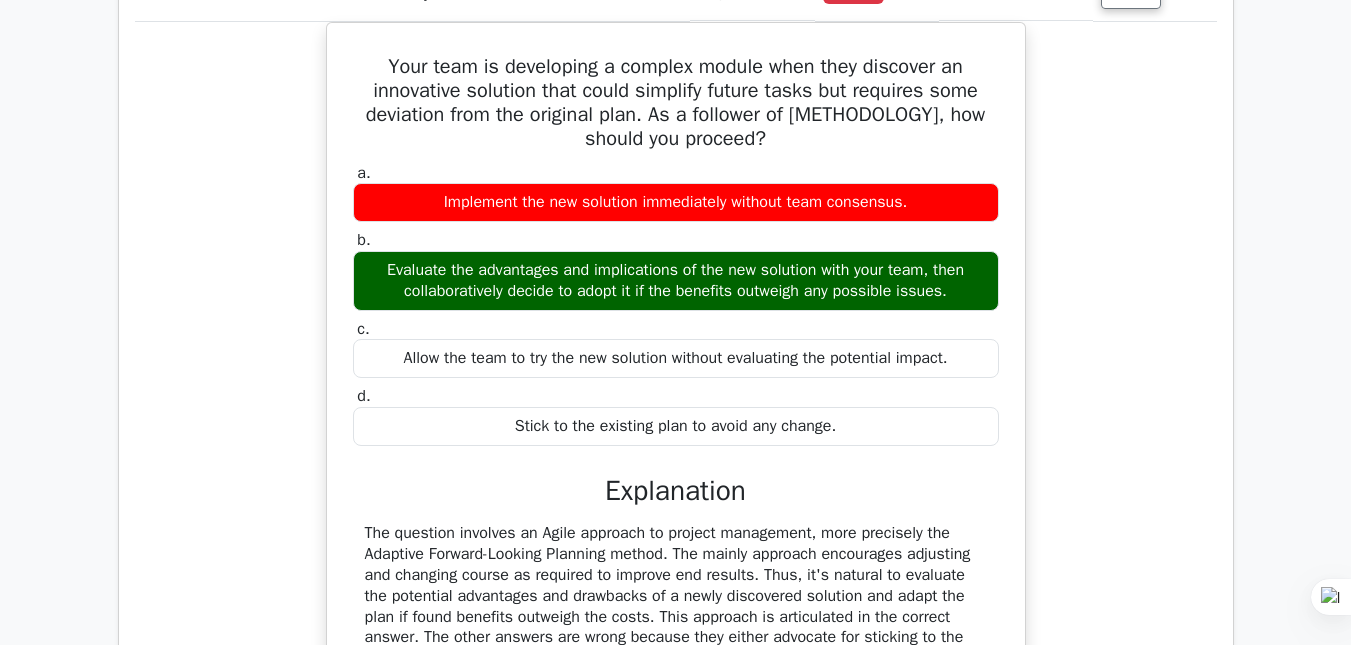 scroll, scrollTop: 1600, scrollLeft: 0, axis: vertical 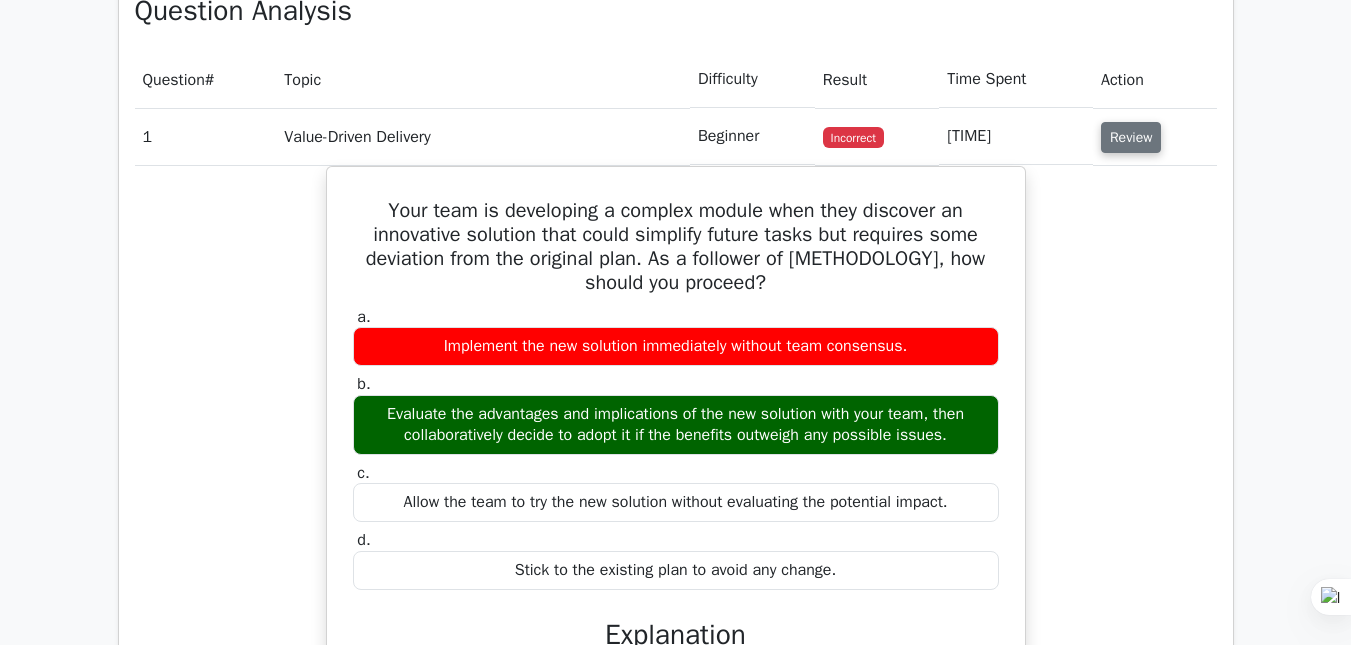 click on "Review" at bounding box center (1131, 137) 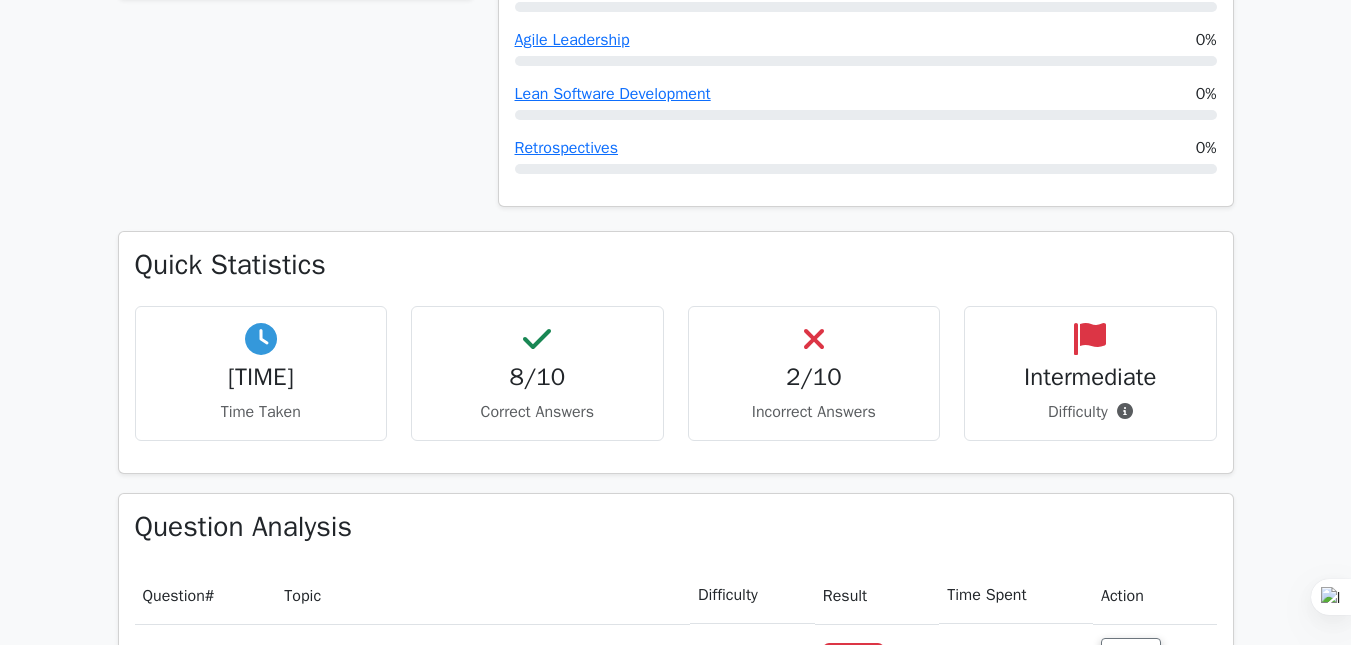 scroll, scrollTop: 1127, scrollLeft: 0, axis: vertical 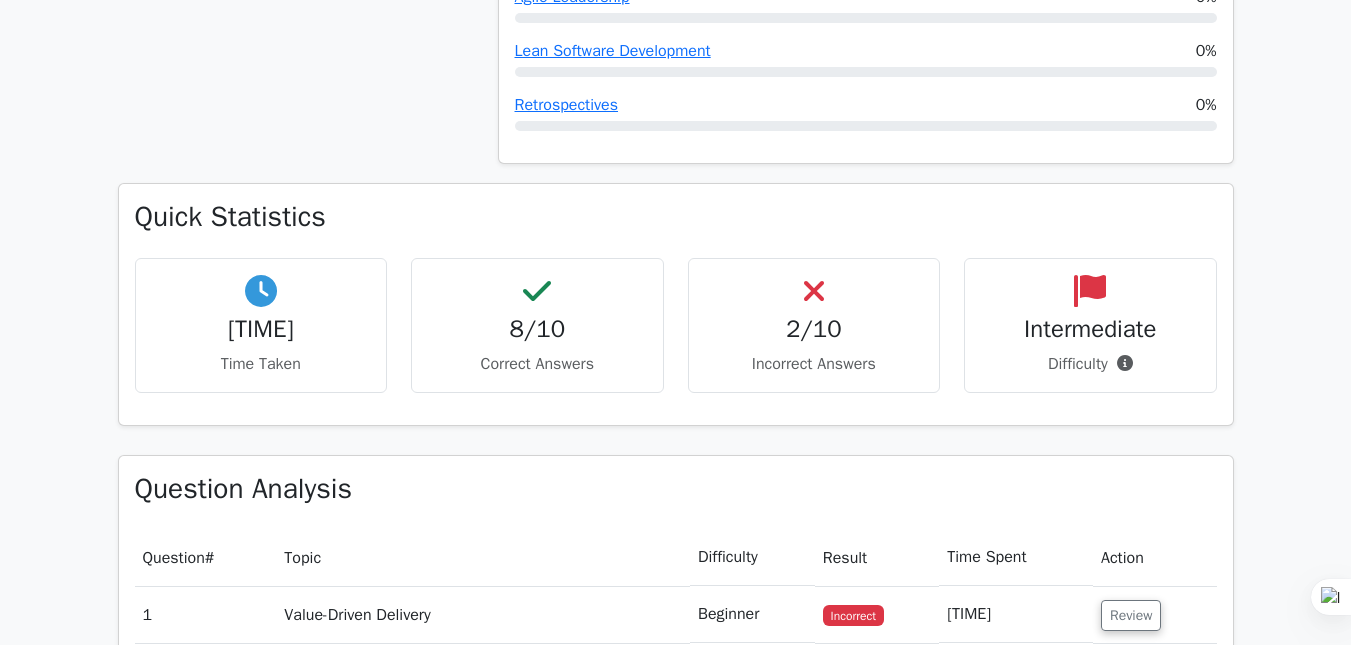 click at bounding box center [1090, 291] 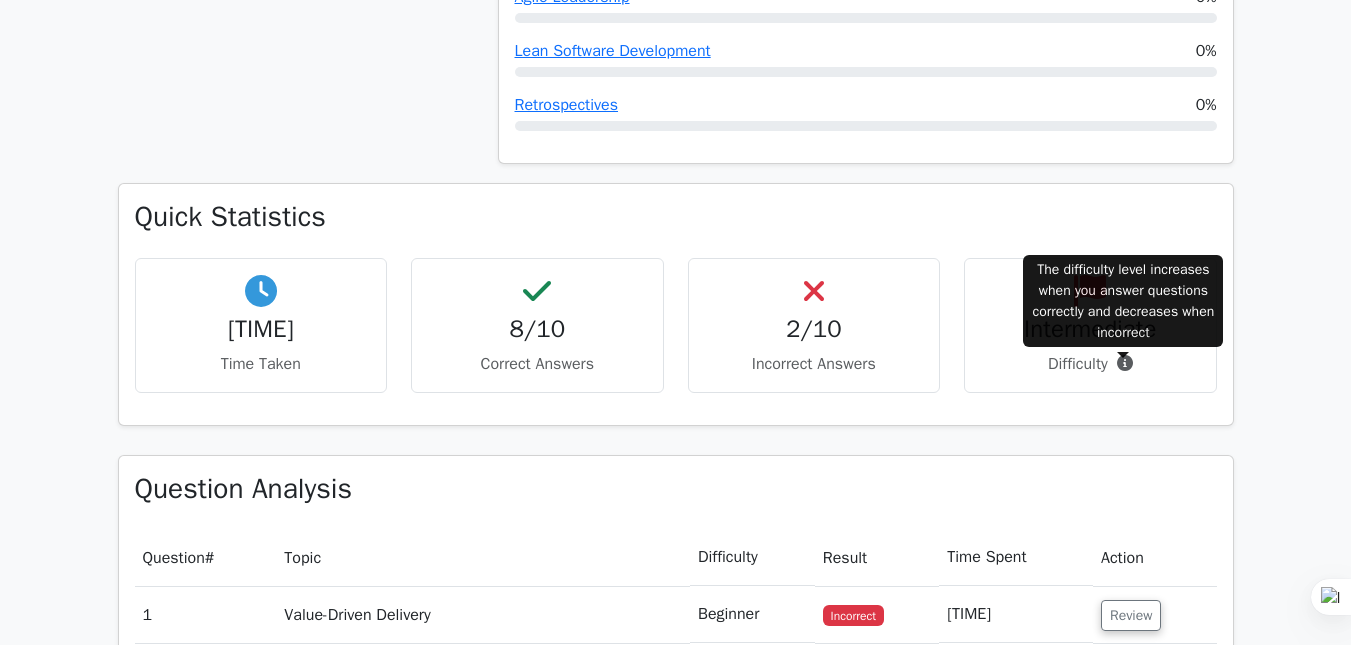 click at bounding box center (1125, 363) 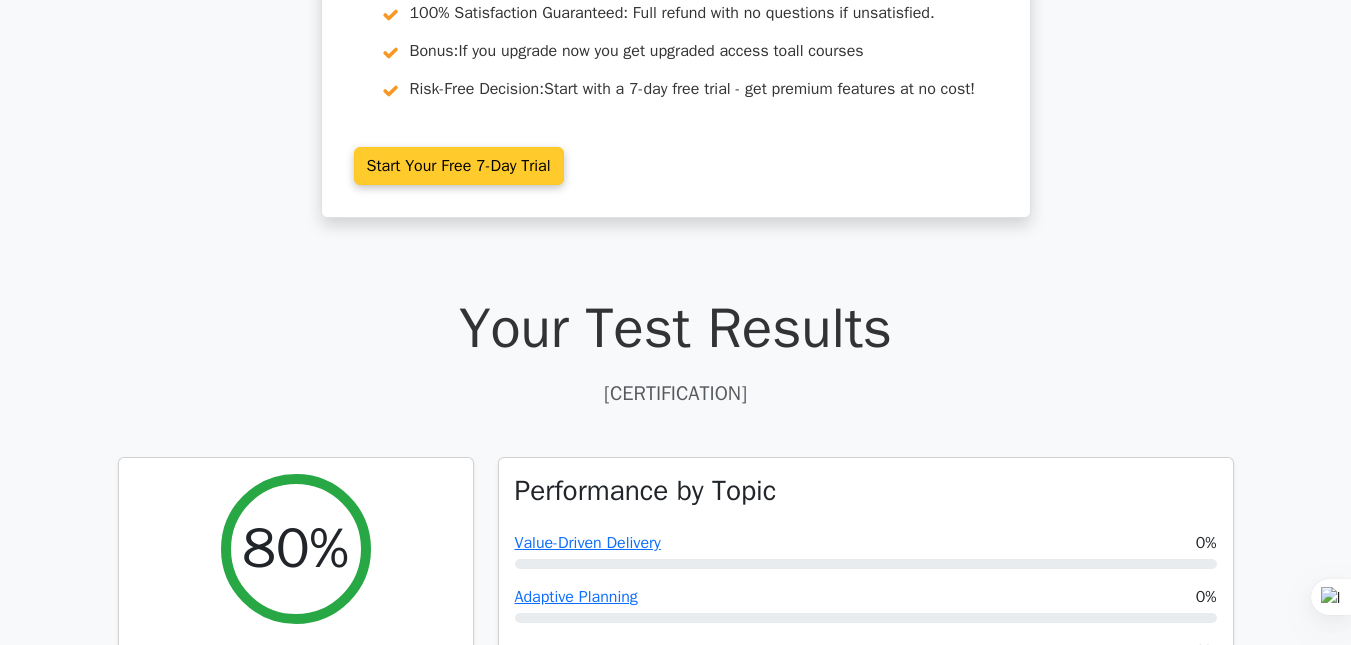 scroll, scrollTop: 0, scrollLeft: 0, axis: both 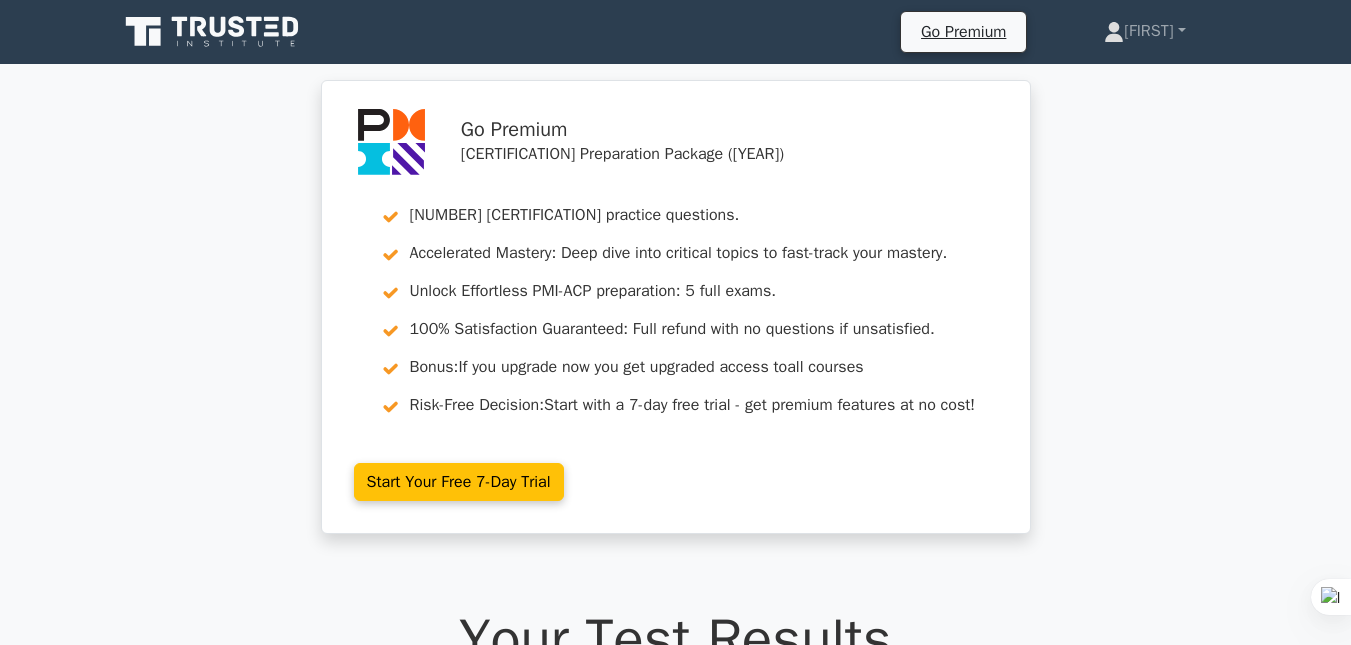 click at bounding box center [214, 32] 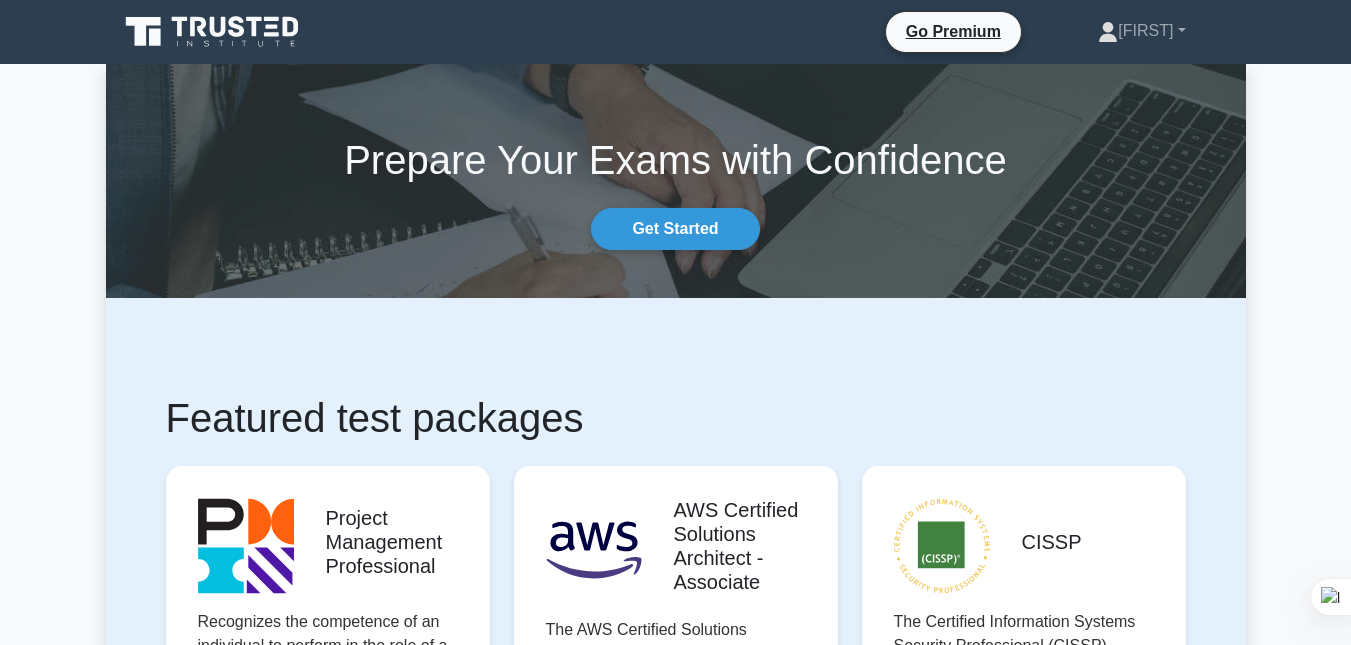 scroll, scrollTop: 878, scrollLeft: 0, axis: vertical 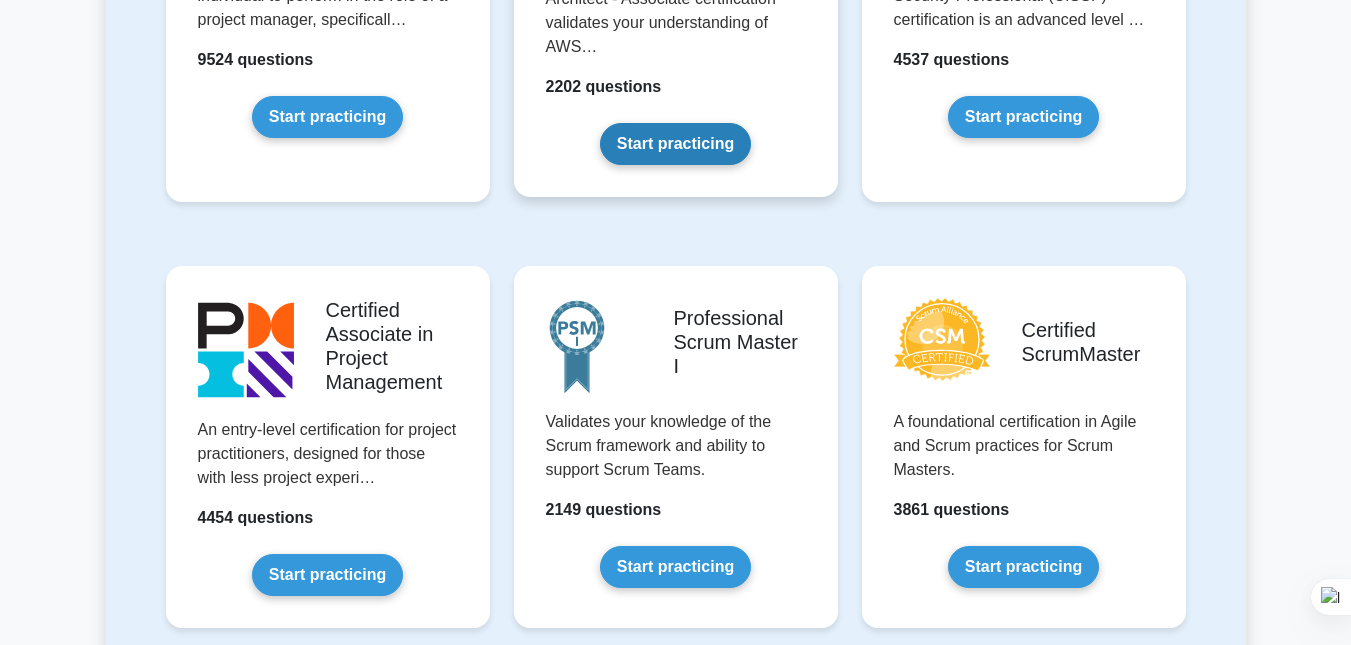 click on "Start practicing" at bounding box center (675, 144) 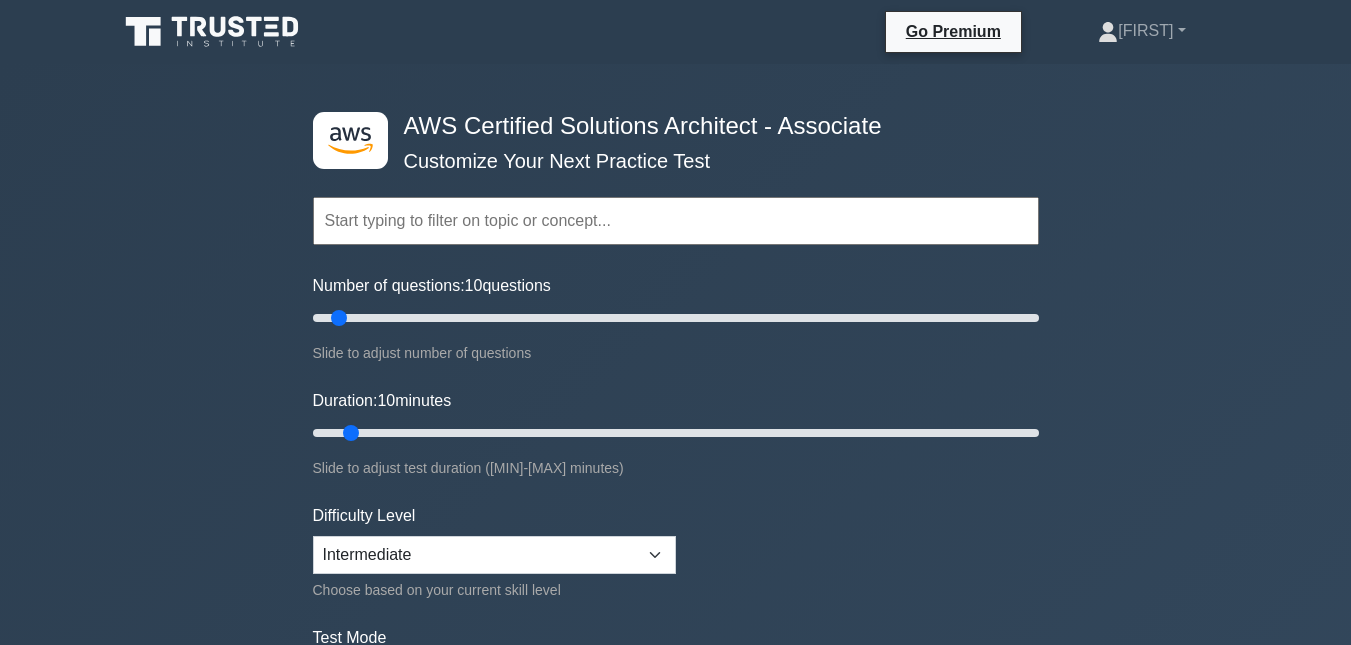 scroll, scrollTop: 0, scrollLeft: 0, axis: both 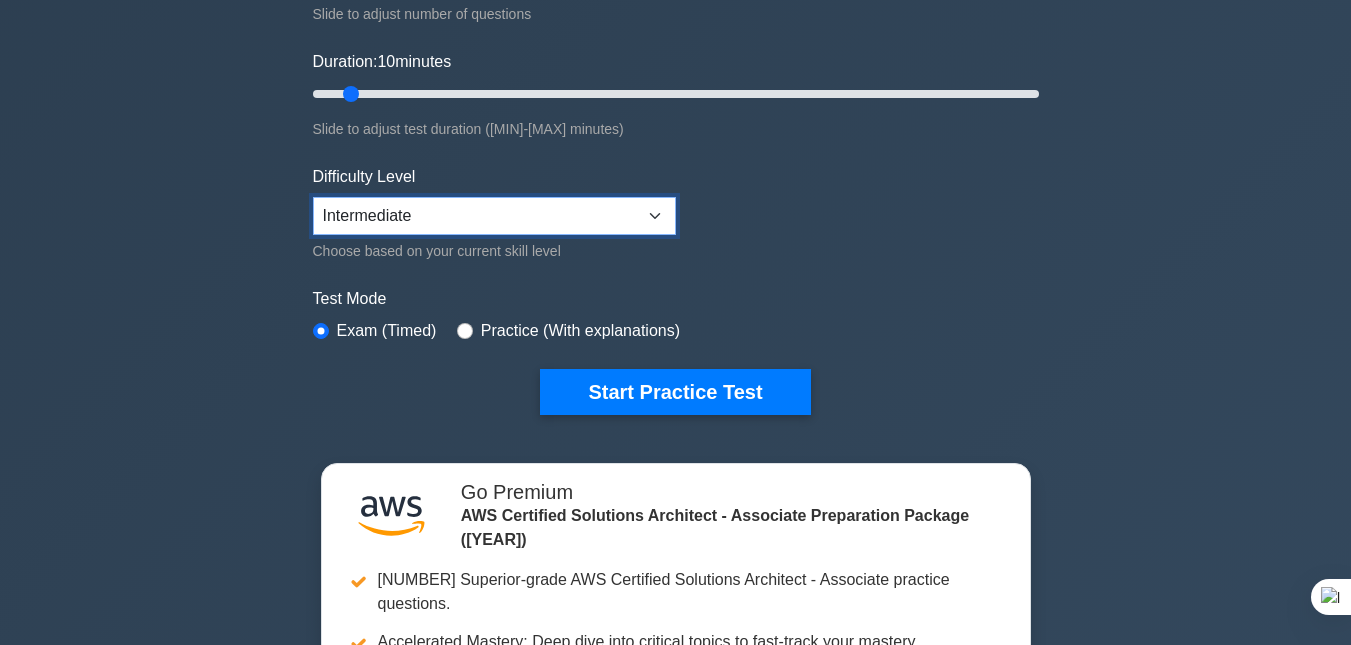 click on "Beginner
Intermediate
Expert" at bounding box center [494, 216] 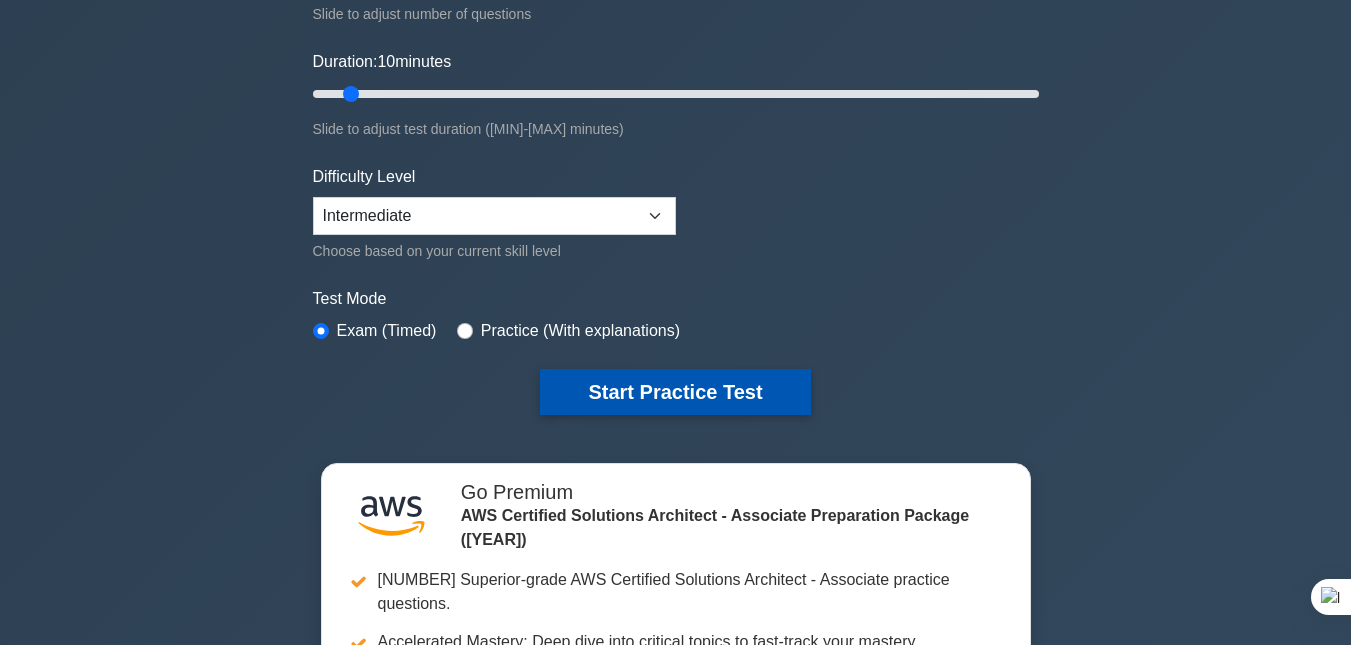 click on "Start Practice Test" at bounding box center (675, 392) 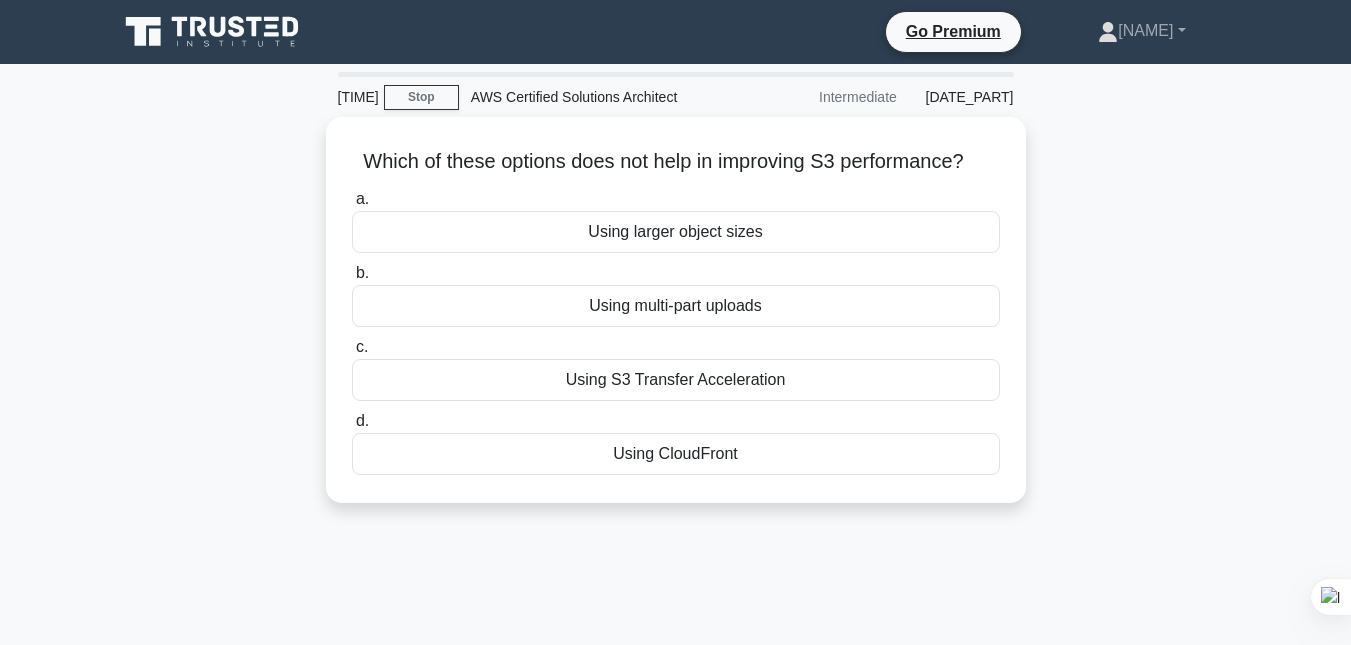 scroll, scrollTop: 0, scrollLeft: 0, axis: both 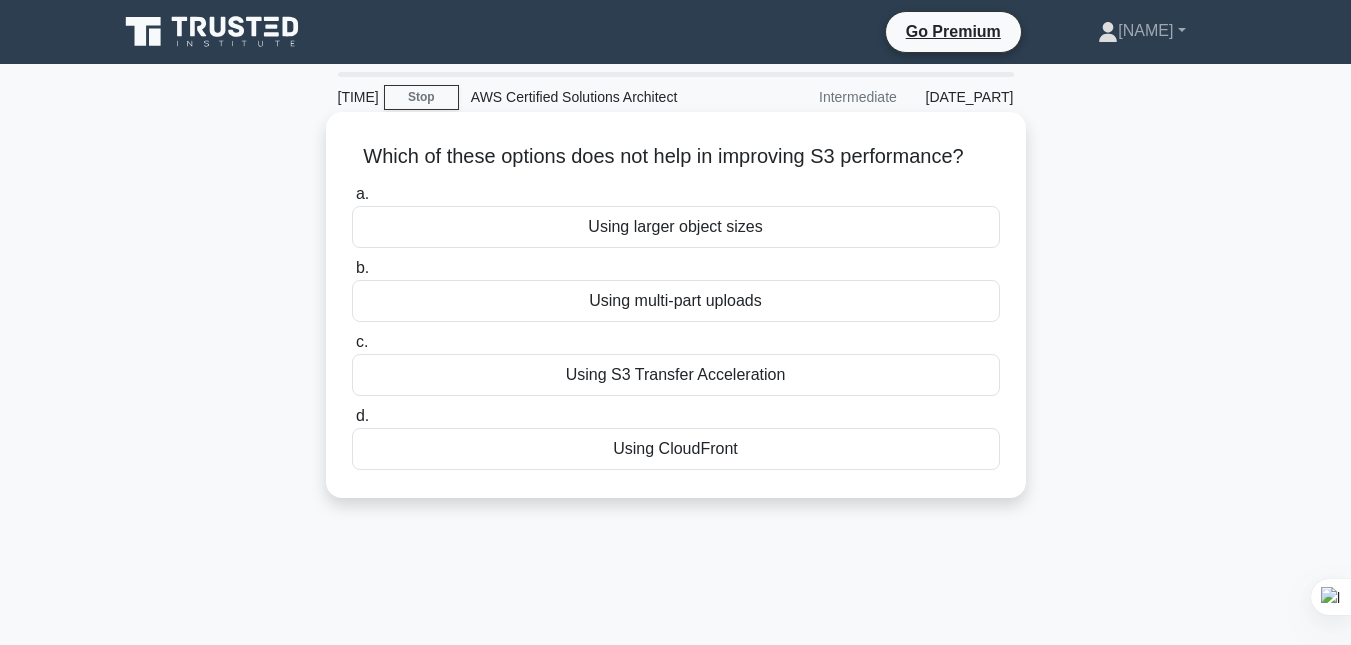 click on "Using CloudFront" at bounding box center (676, 449) 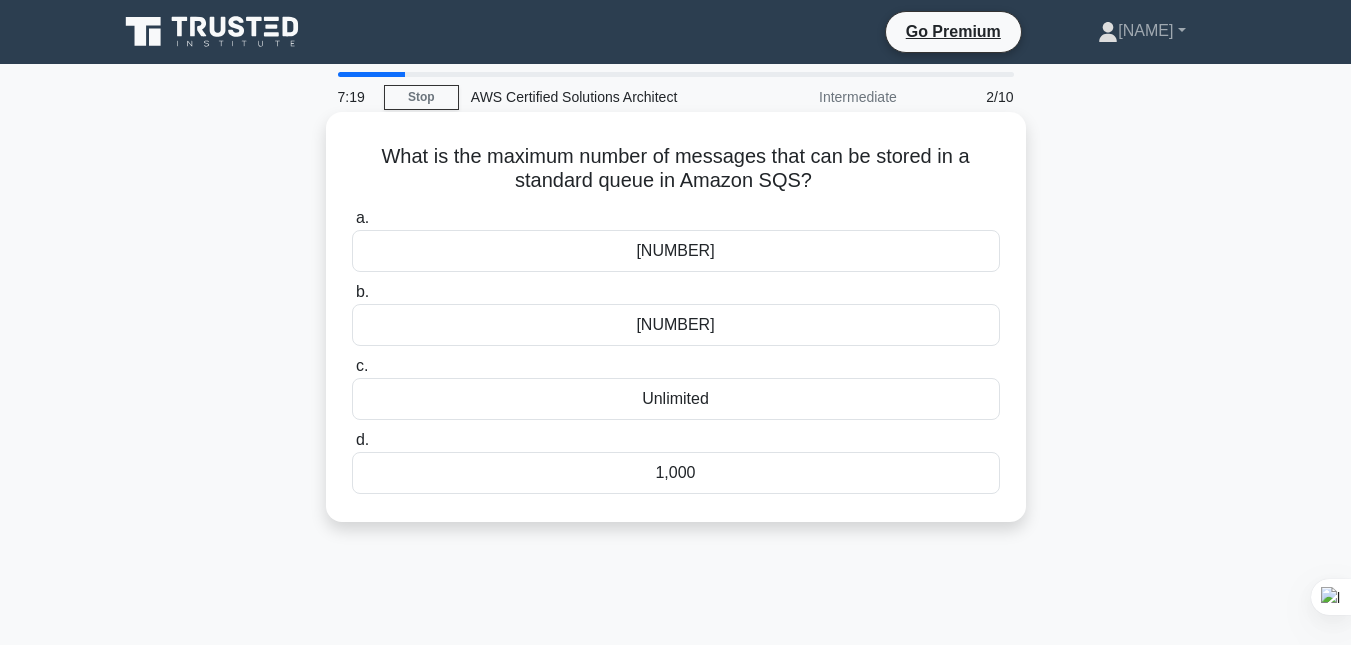 click on "Unlimited" at bounding box center (676, 399) 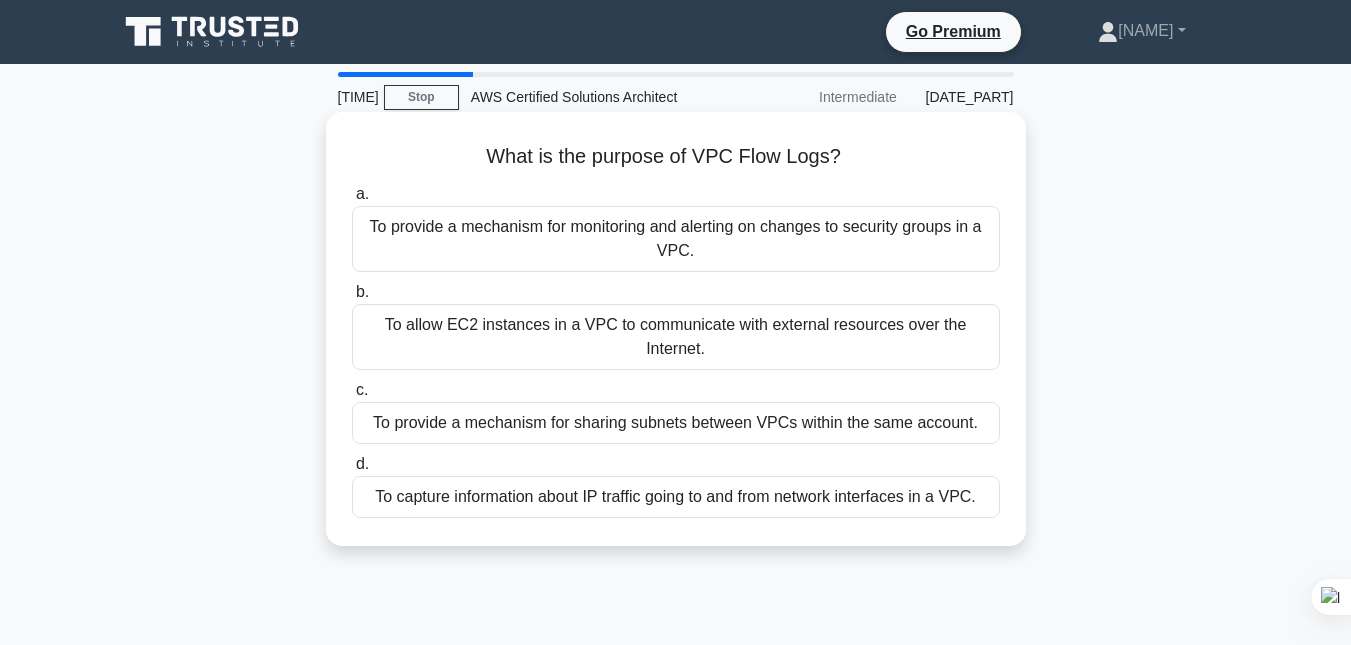click on "To capture information about IP traffic going to and from network interfaces in a VPC." at bounding box center (676, 497) 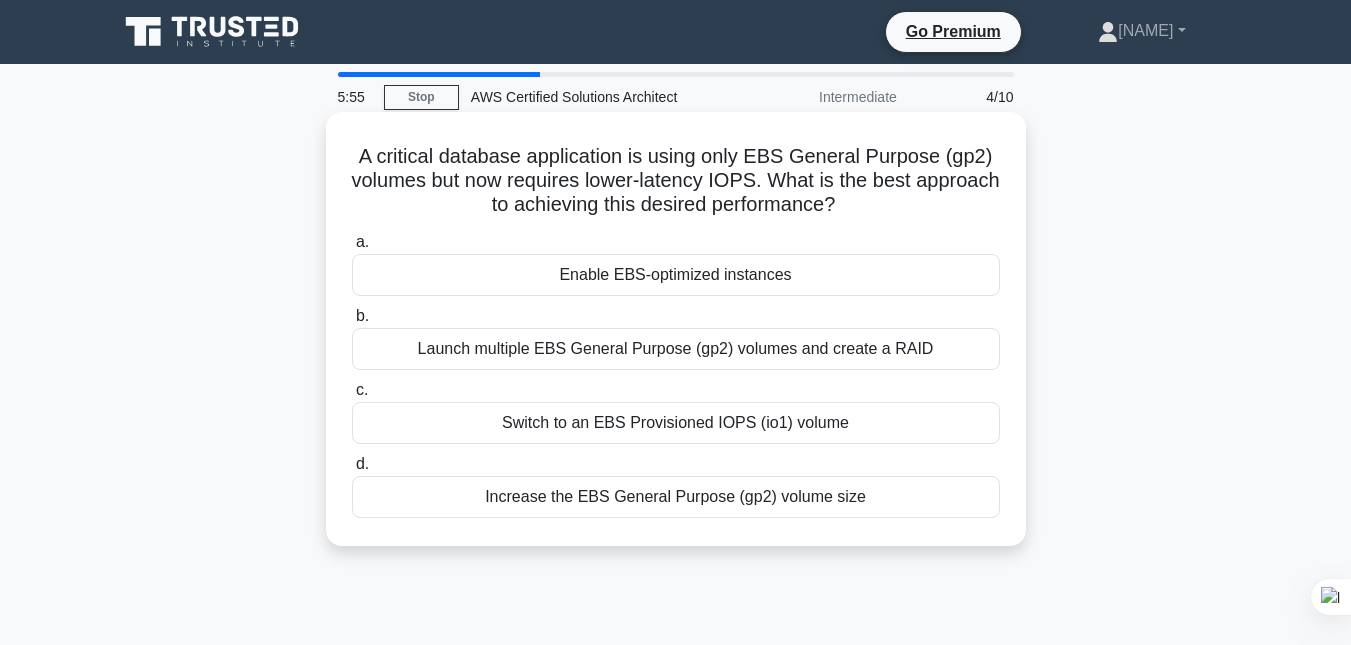 click on "Launch multiple EBS General Purpose (gp2) volumes and create a RAID" at bounding box center (676, 349) 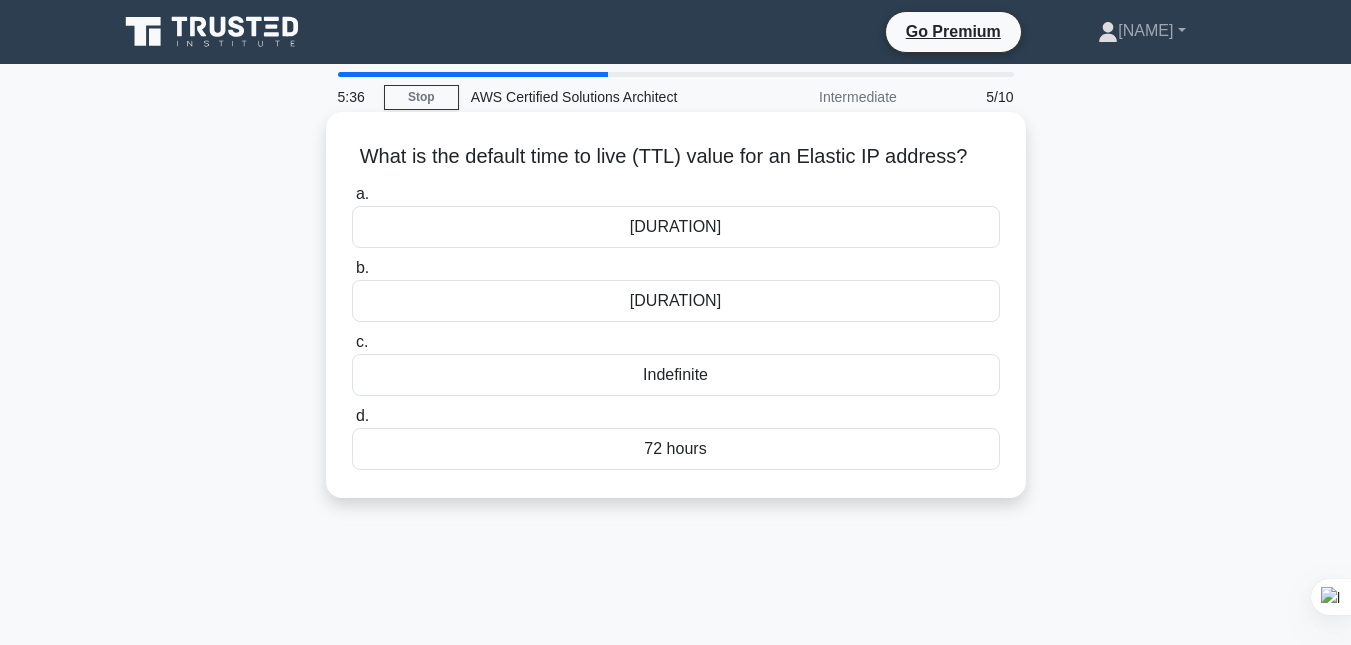 click on "24 hours" at bounding box center [676, 301] 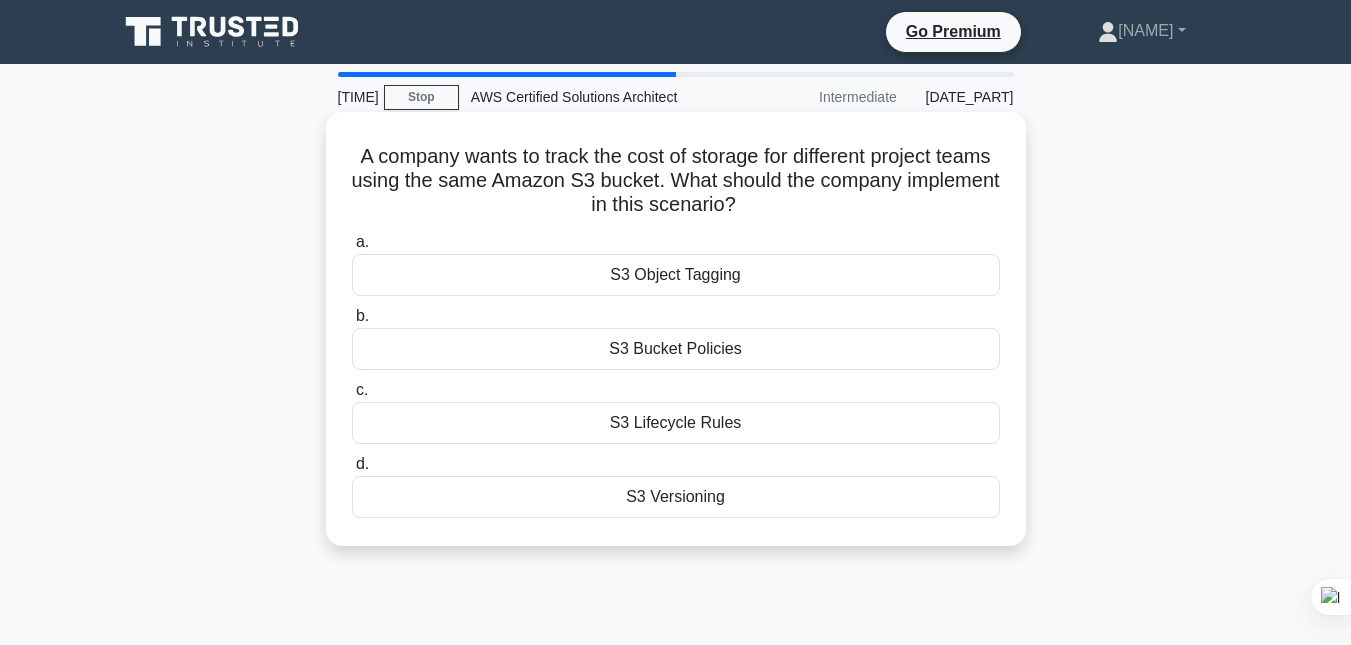 click on "S3 Object Tagging" at bounding box center [676, 275] 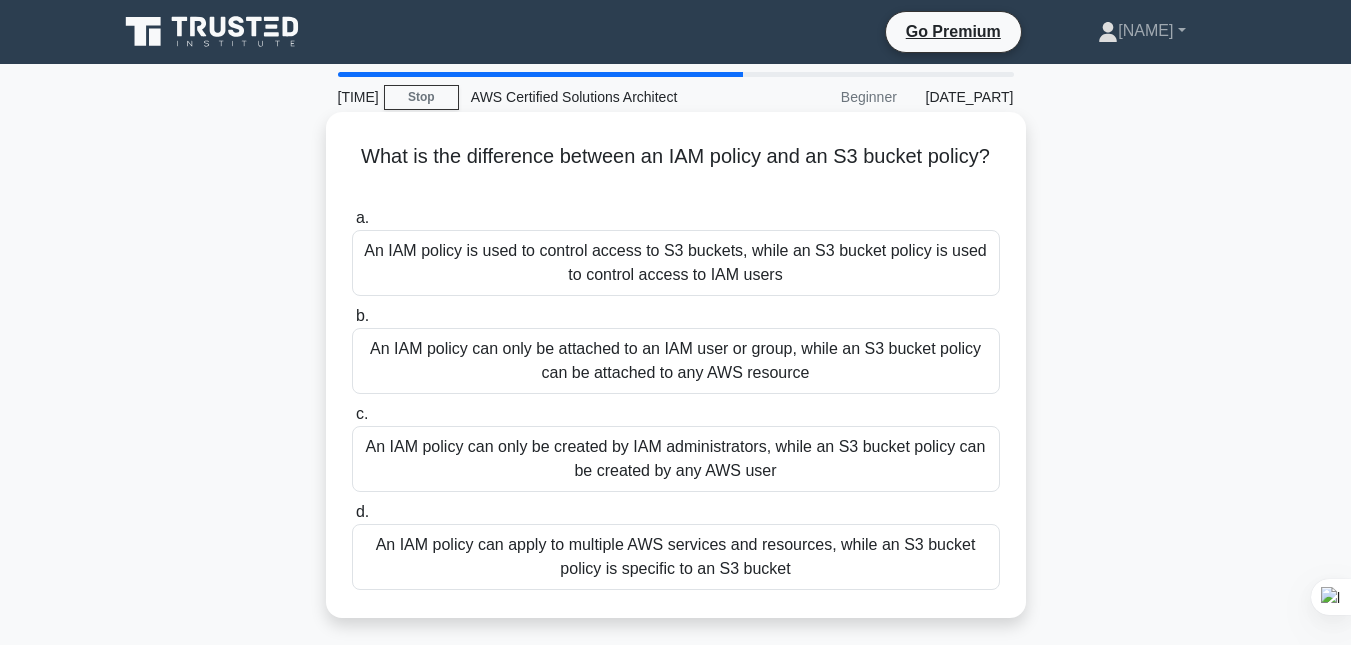 click on "An IAM policy can apply to multiple AWS services and resources, while an S3 bucket policy is specific to an S3 bucket" at bounding box center (676, 557) 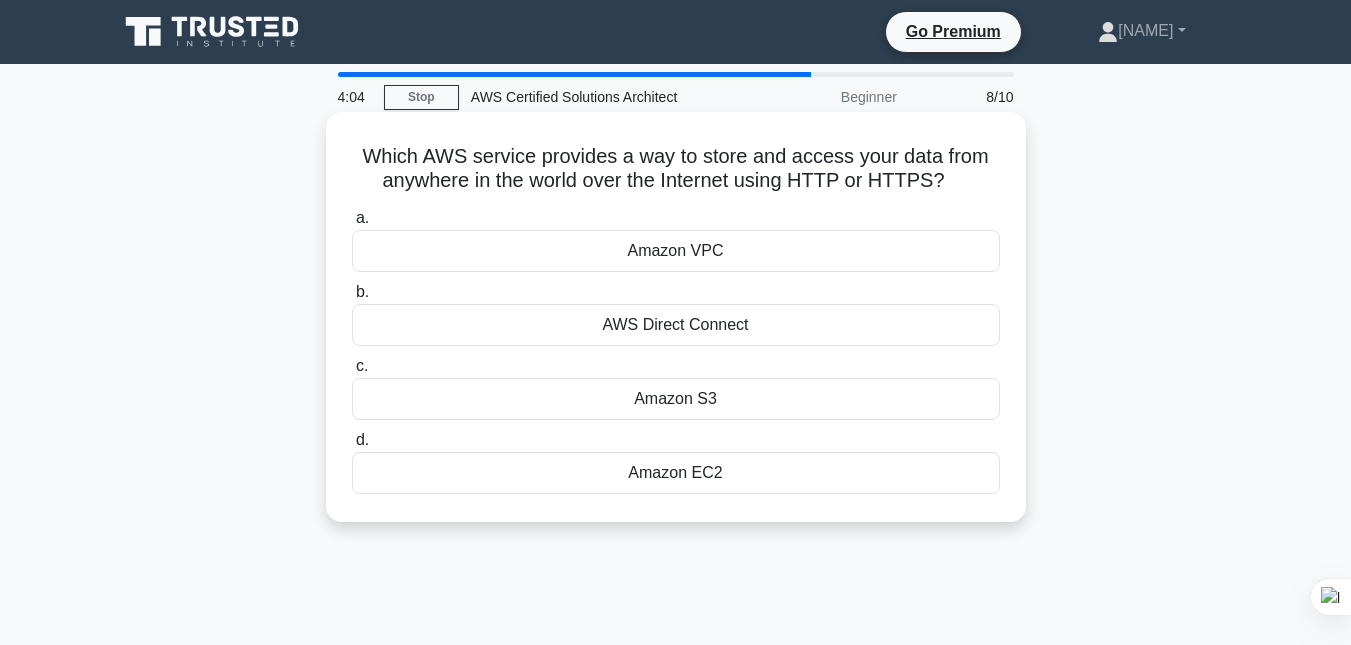 click on "a.
Amazon VPC" at bounding box center (676, 239) 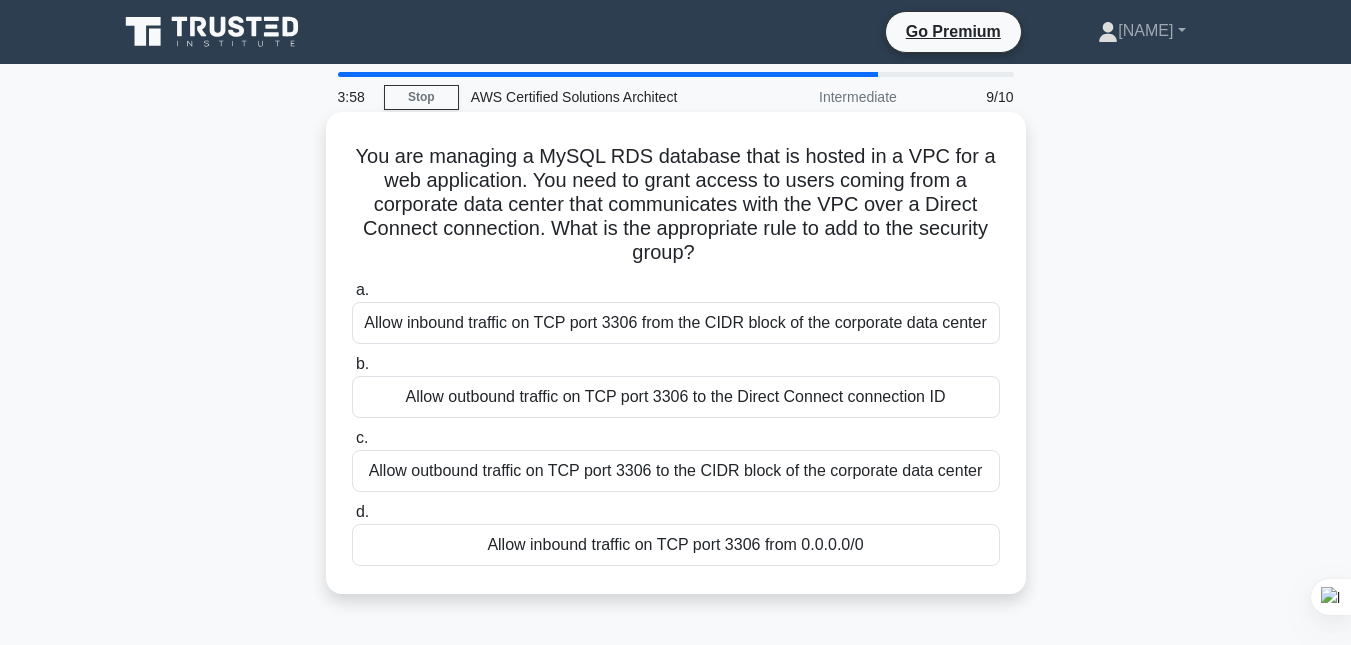 click on "Allow inbound traffic on TCP port 3306 from the CIDR block of the corporate data center" at bounding box center (676, 323) 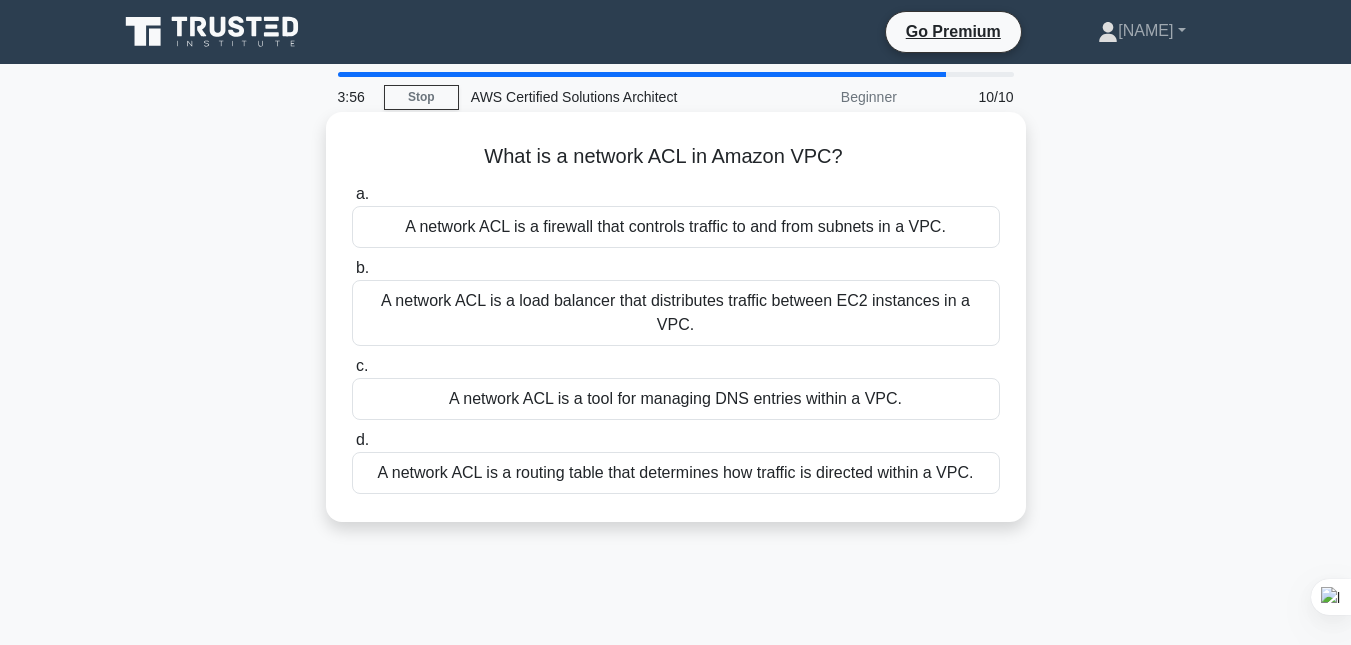 click on "A network ACL is a load balancer that distributes traffic between EC2 instances in a VPC." at bounding box center [676, 313] 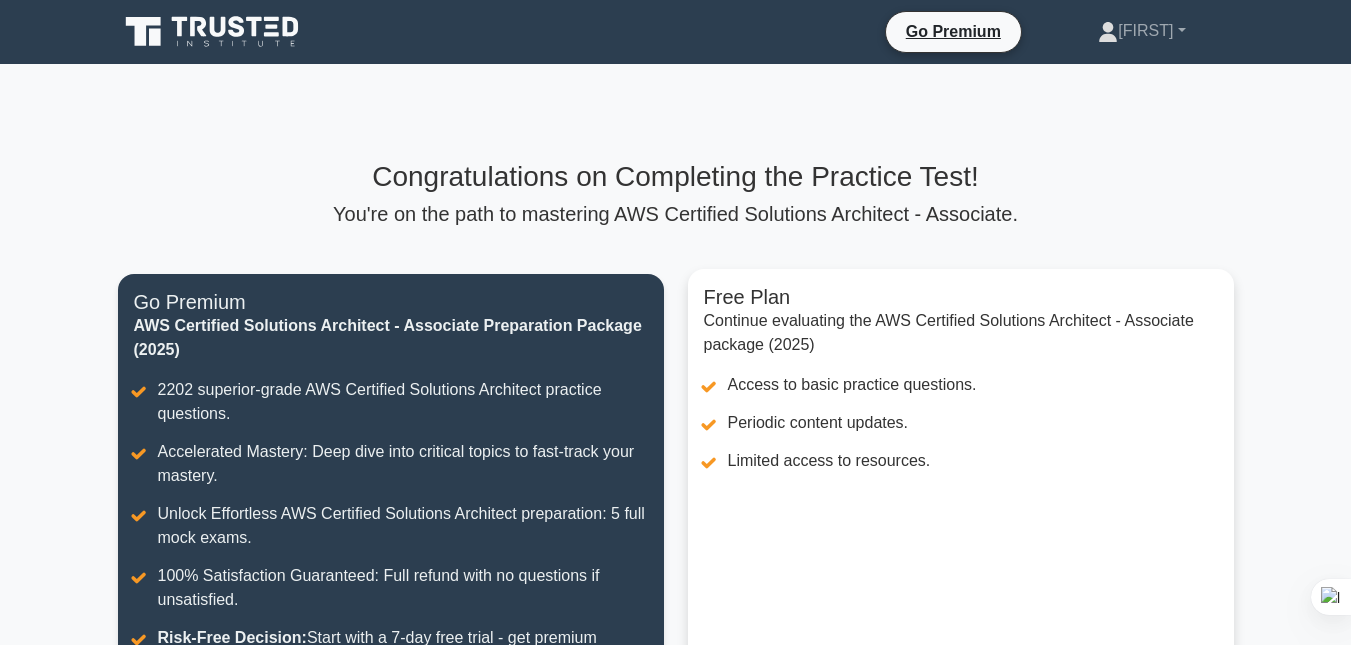 scroll, scrollTop: 473, scrollLeft: 0, axis: vertical 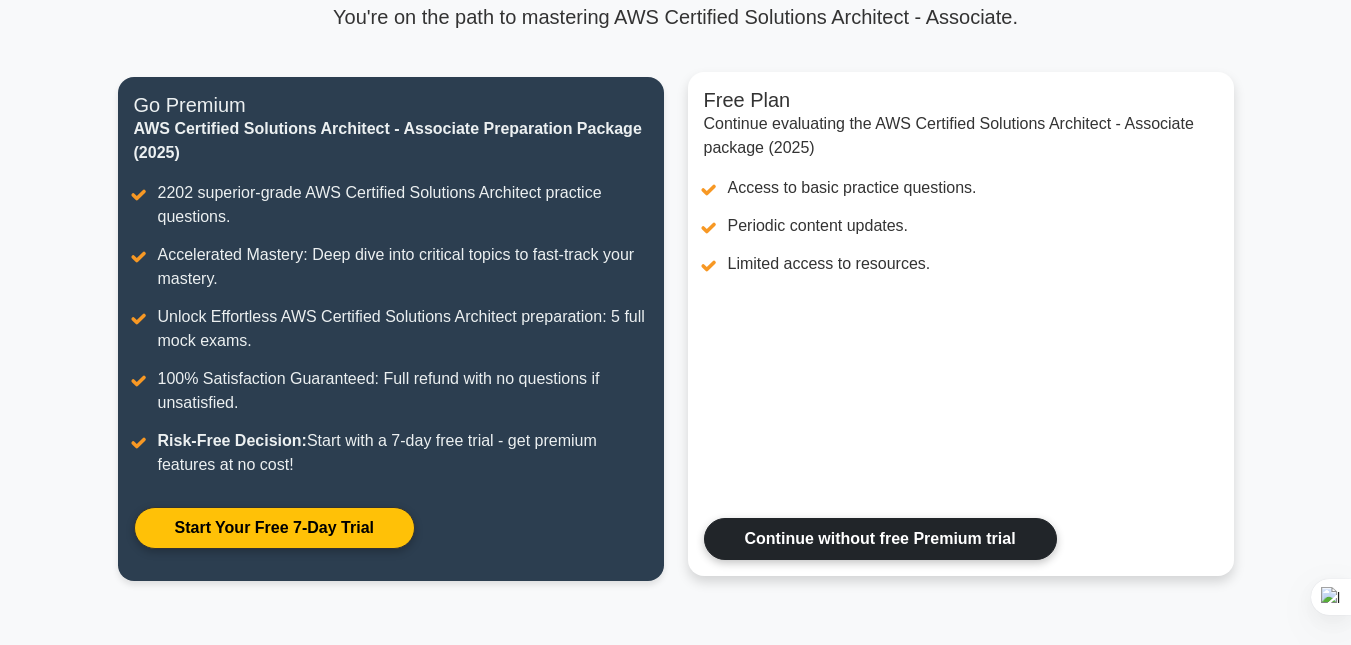 click on "Continue without free Premium trial" at bounding box center [880, 539] 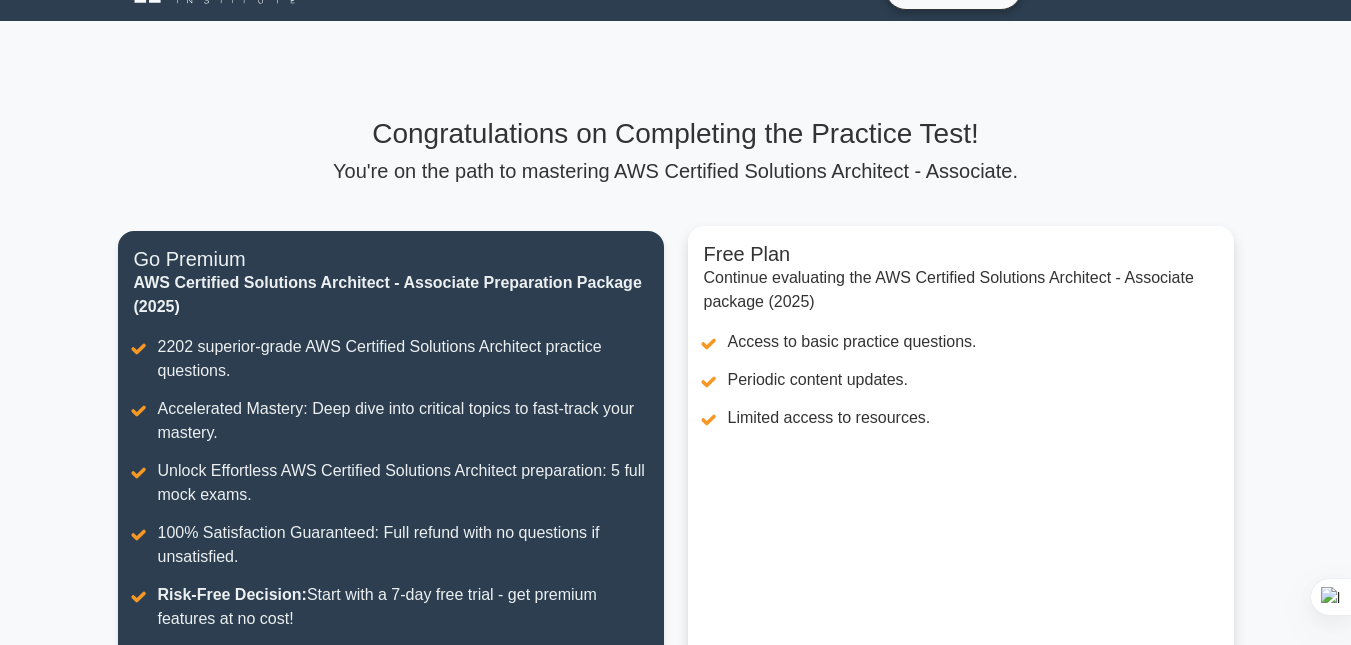 scroll, scrollTop: 199, scrollLeft: 0, axis: vertical 